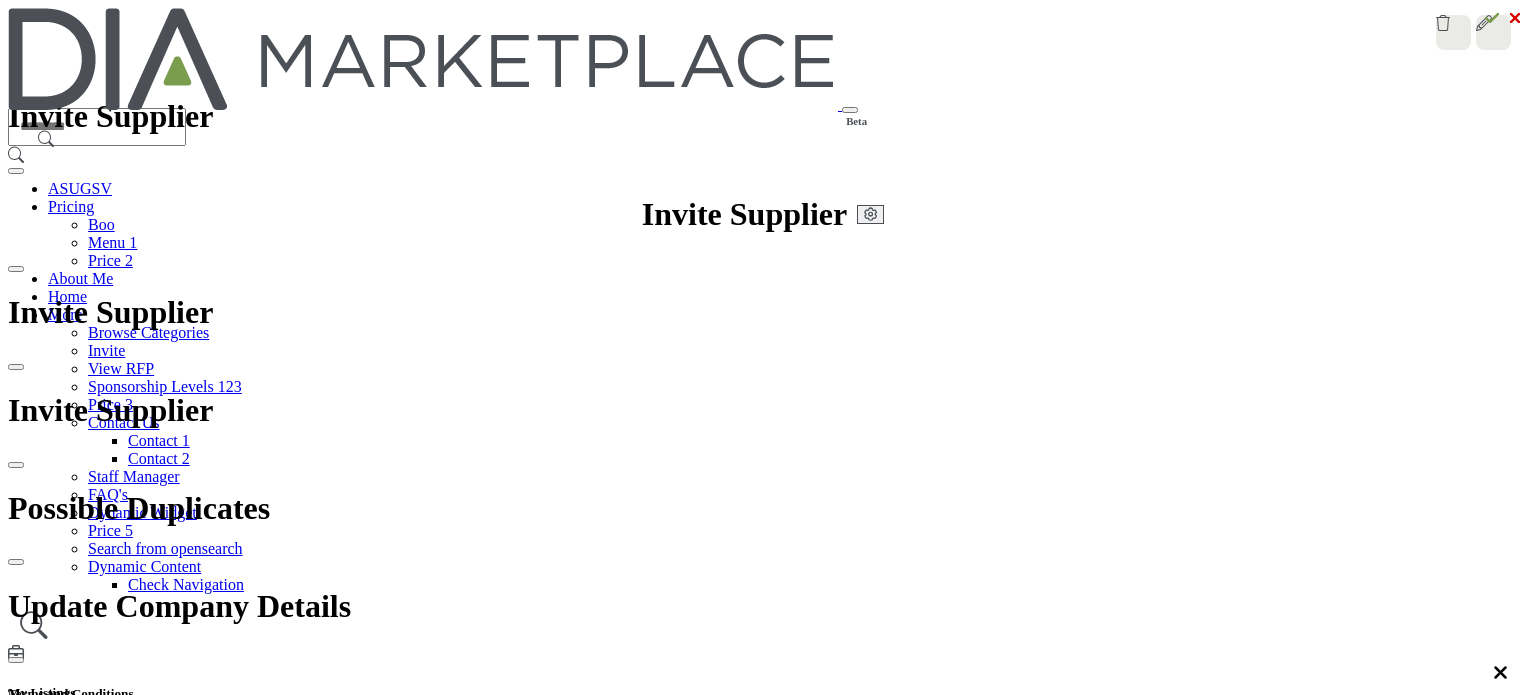scroll, scrollTop: 0, scrollLeft: 0, axis: both 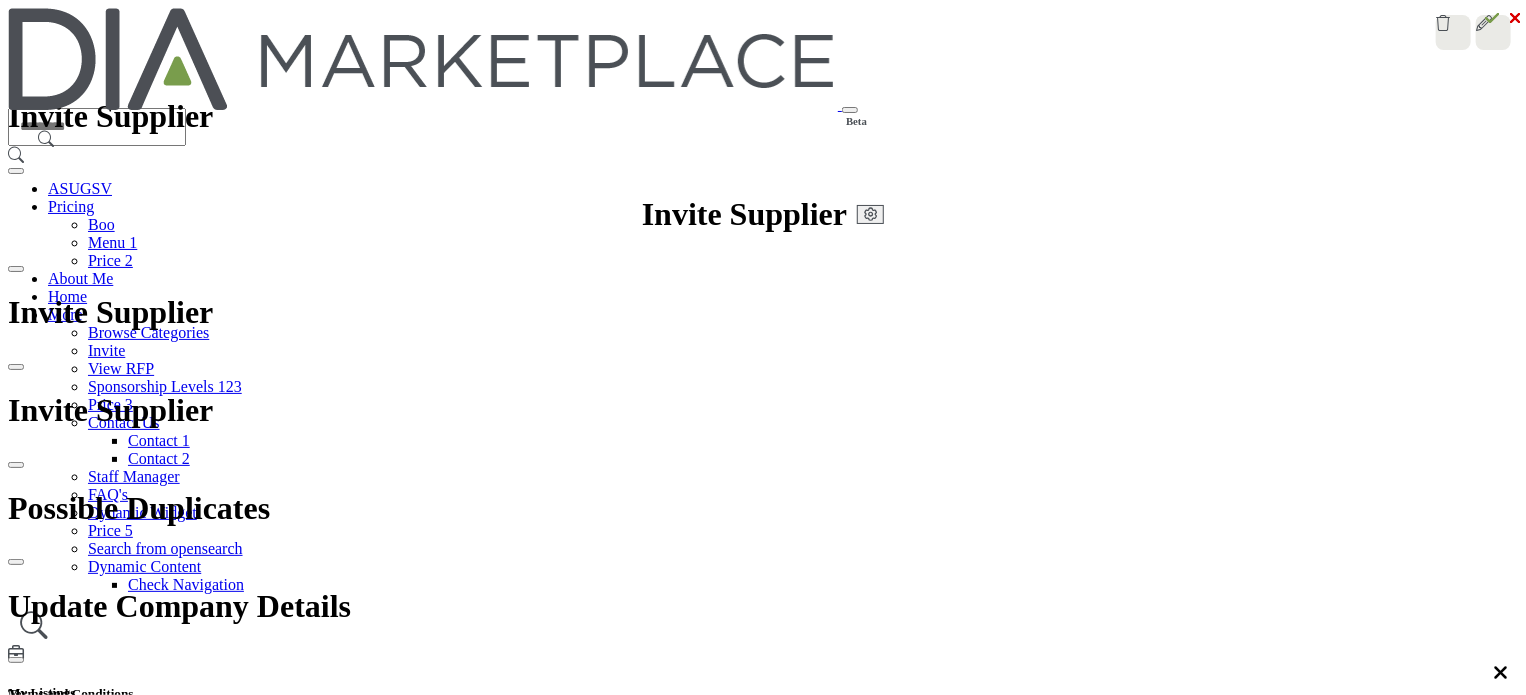 click on "Ecosystem" at bounding box center (733, 2512) 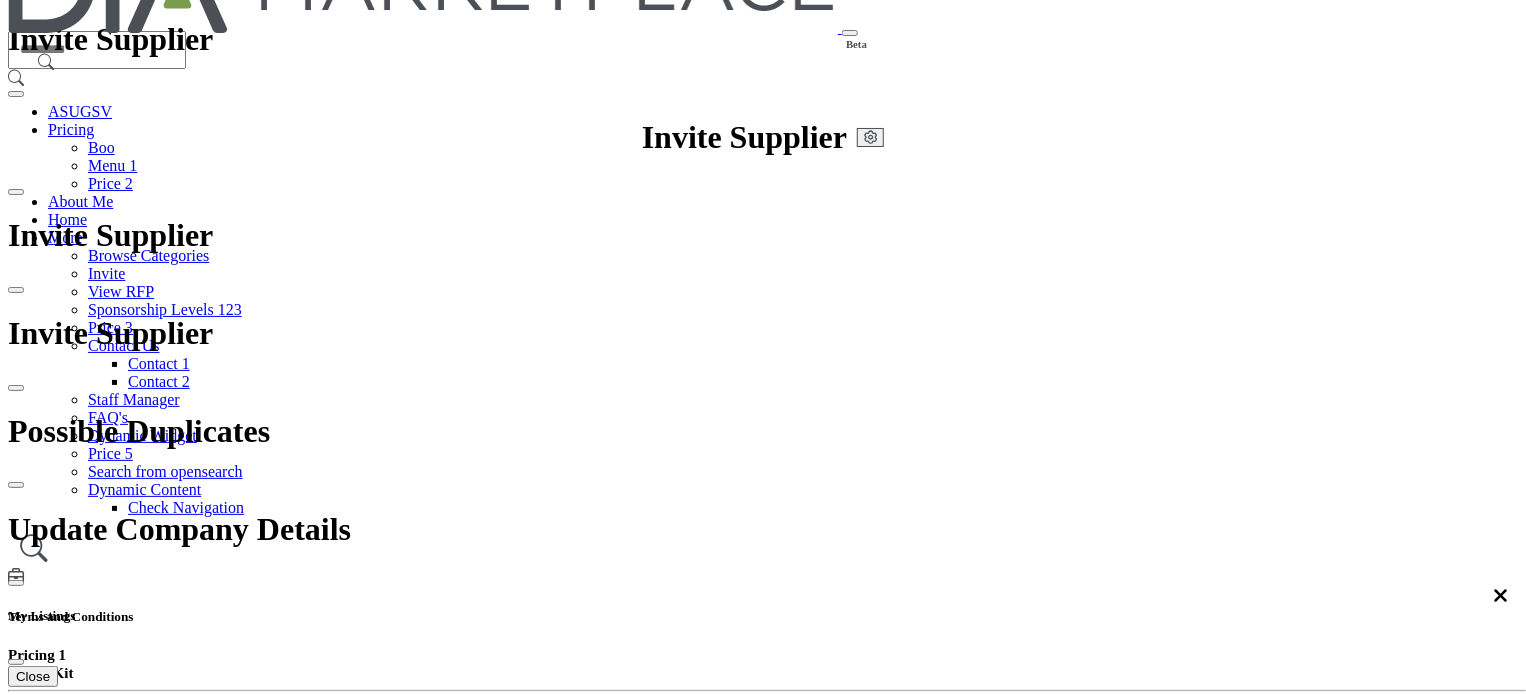 scroll, scrollTop: 200, scrollLeft: 0, axis: vertical 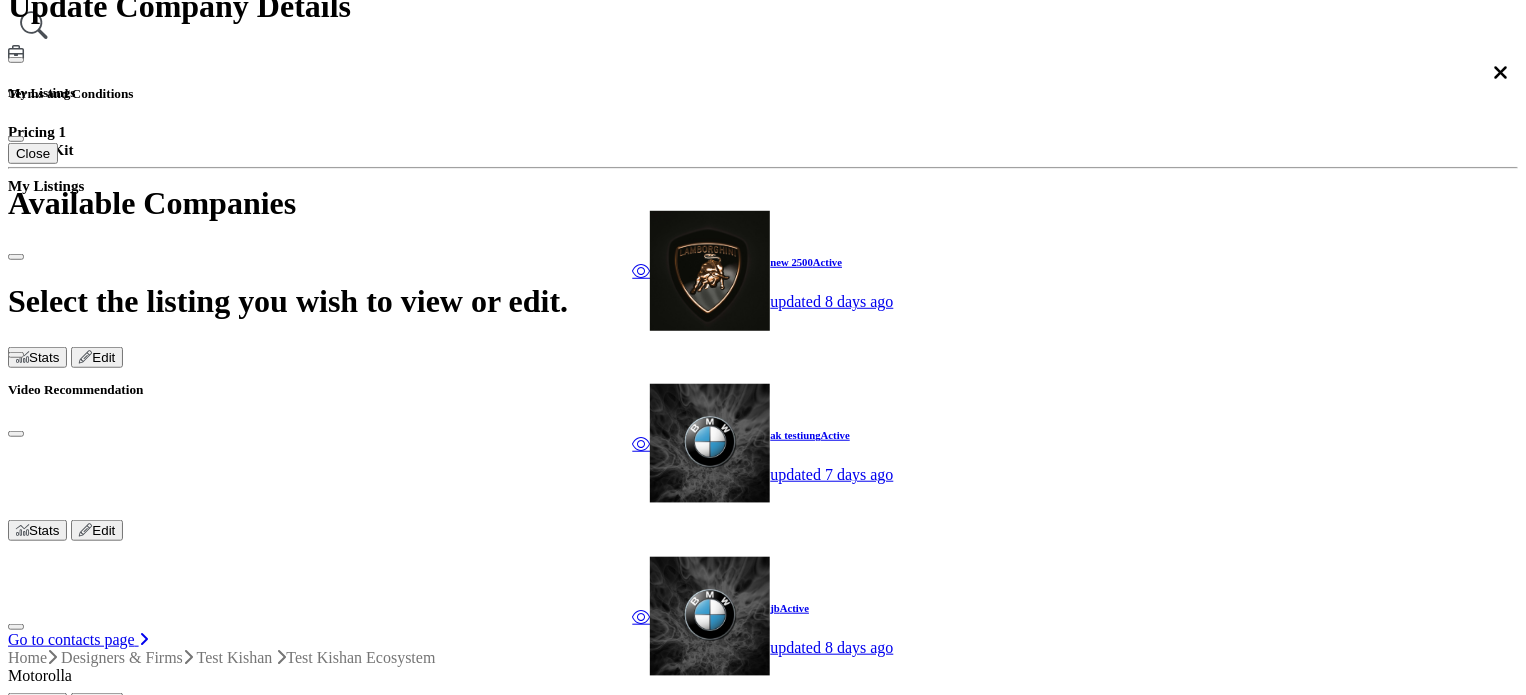 click on "Network Map" at bounding box center [95, 52197] 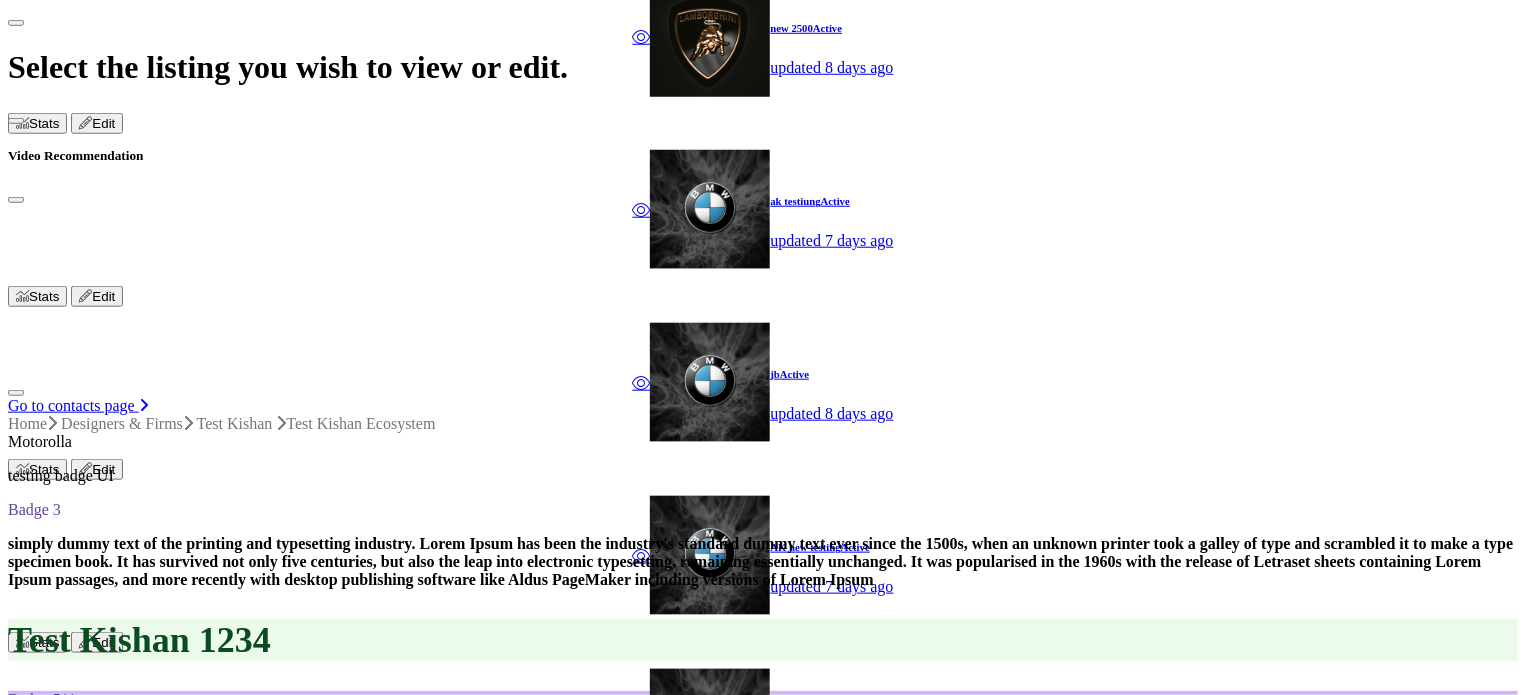 scroll, scrollTop: 800, scrollLeft: 0, axis: vertical 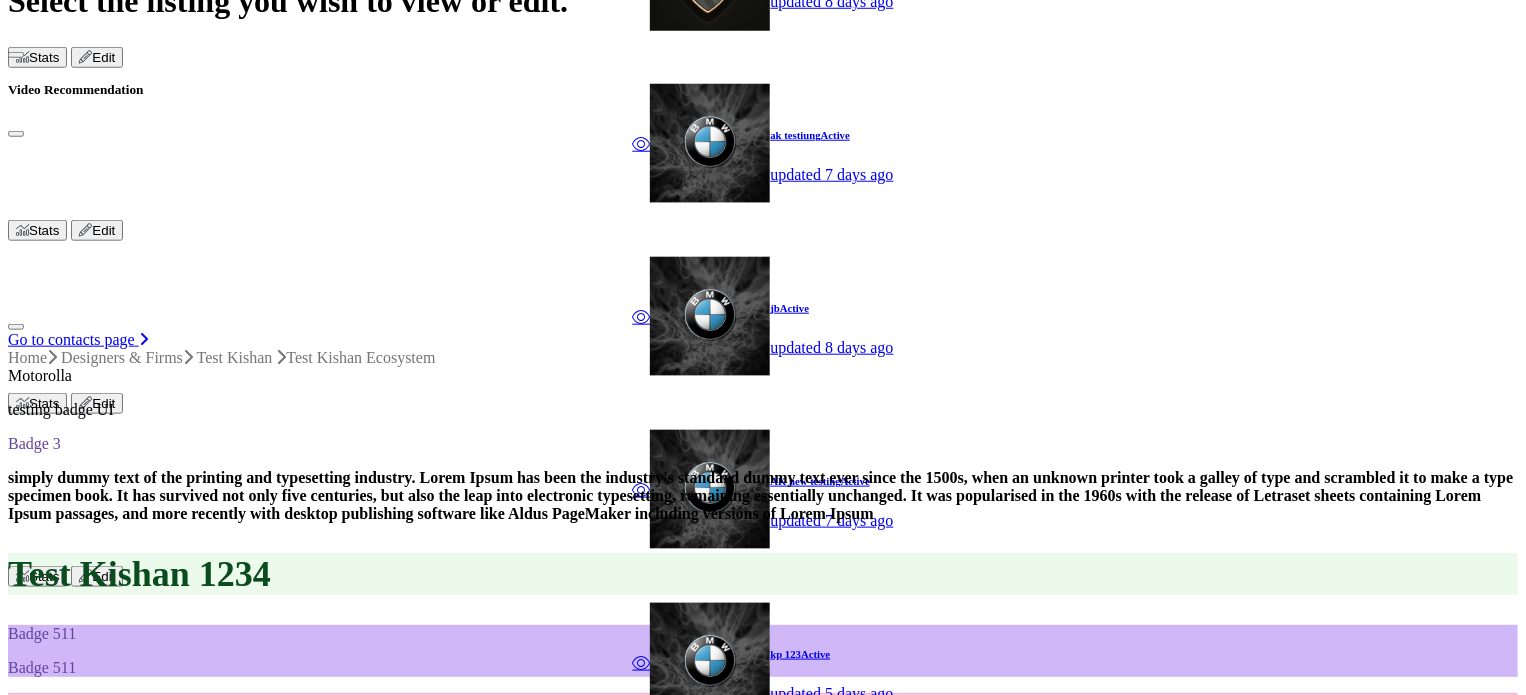 type 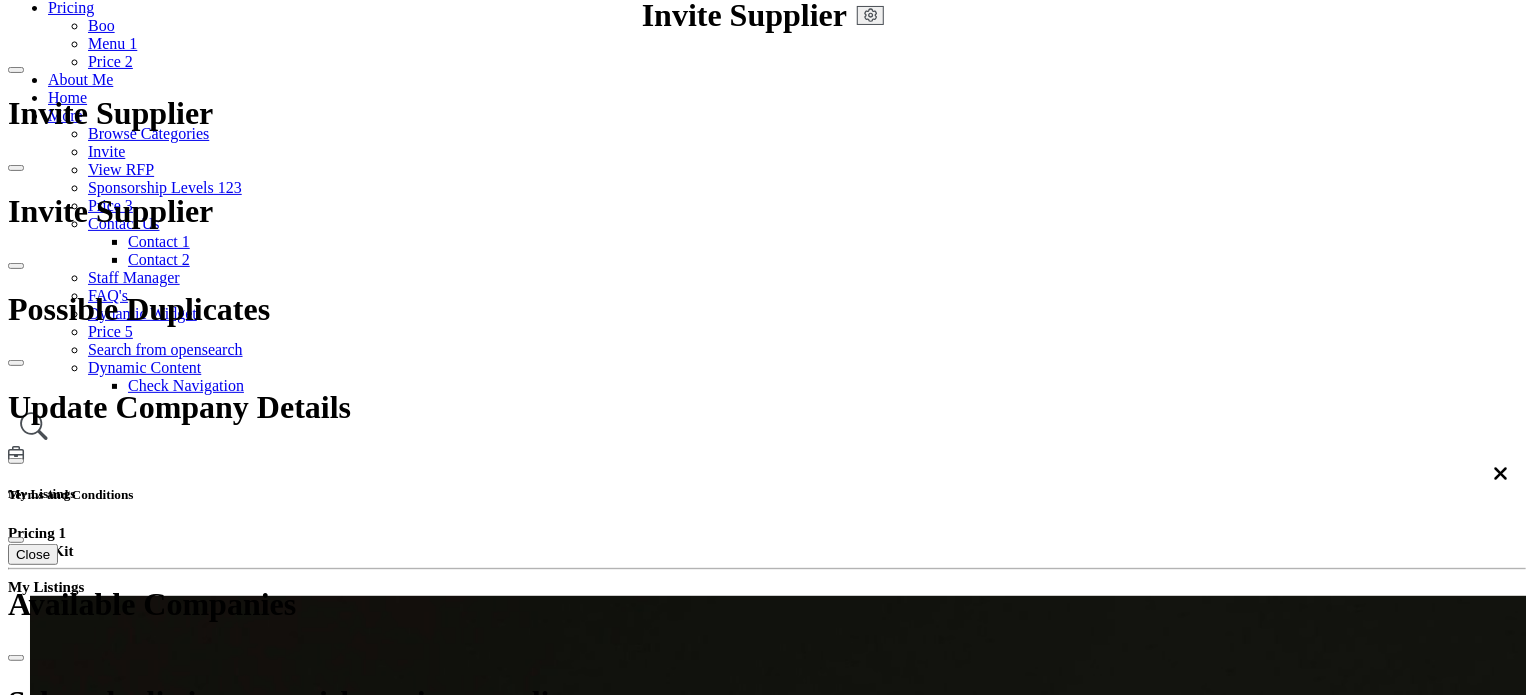 scroll, scrollTop: 200, scrollLeft: 0, axis: vertical 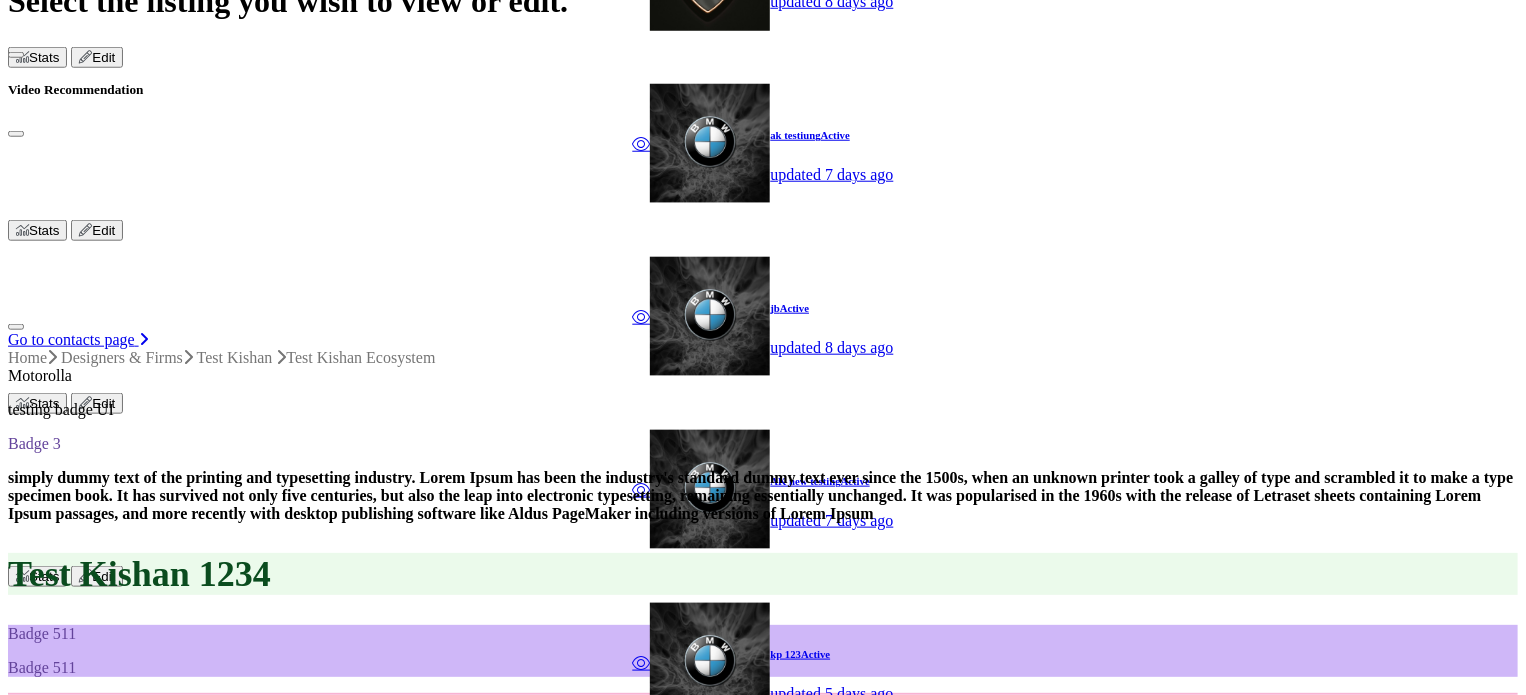 click on "−" at bounding box center (76, 52055) 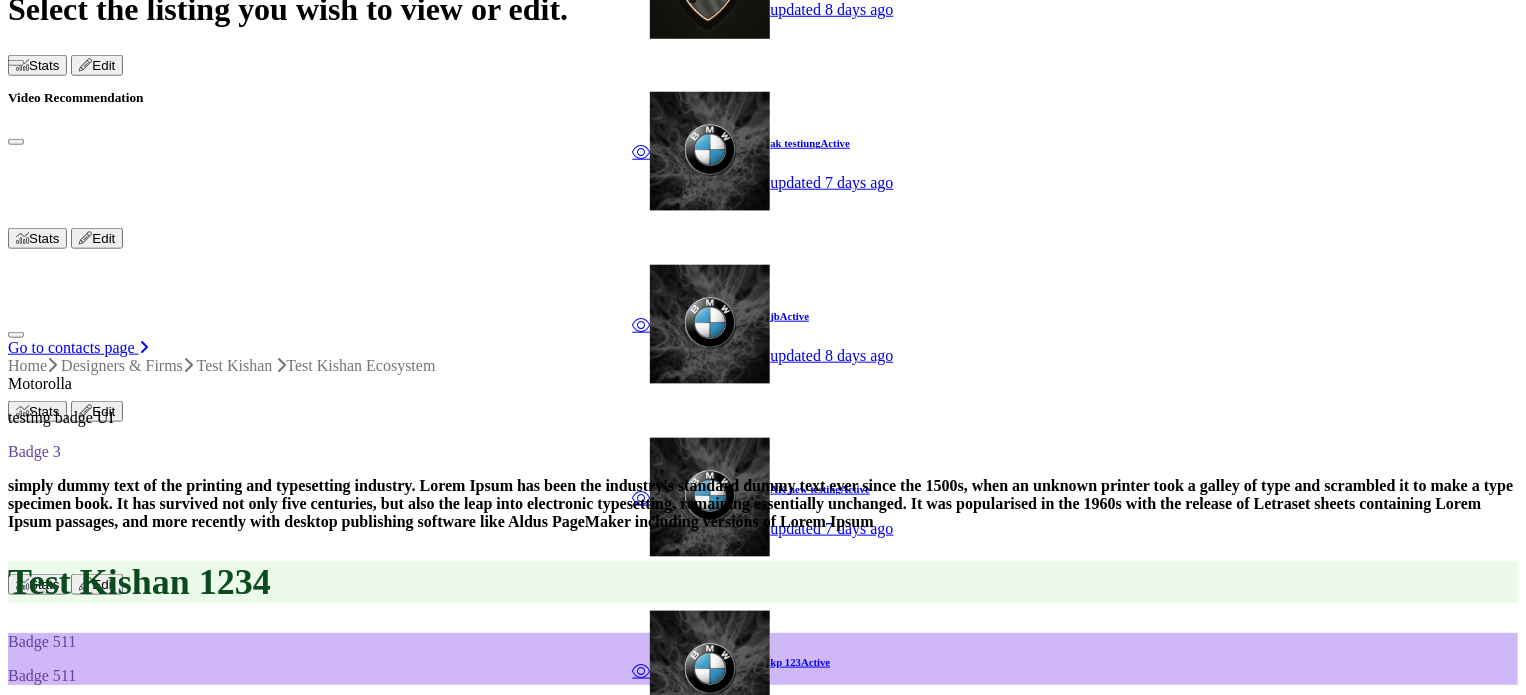 scroll, scrollTop: 900, scrollLeft: 0, axis: vertical 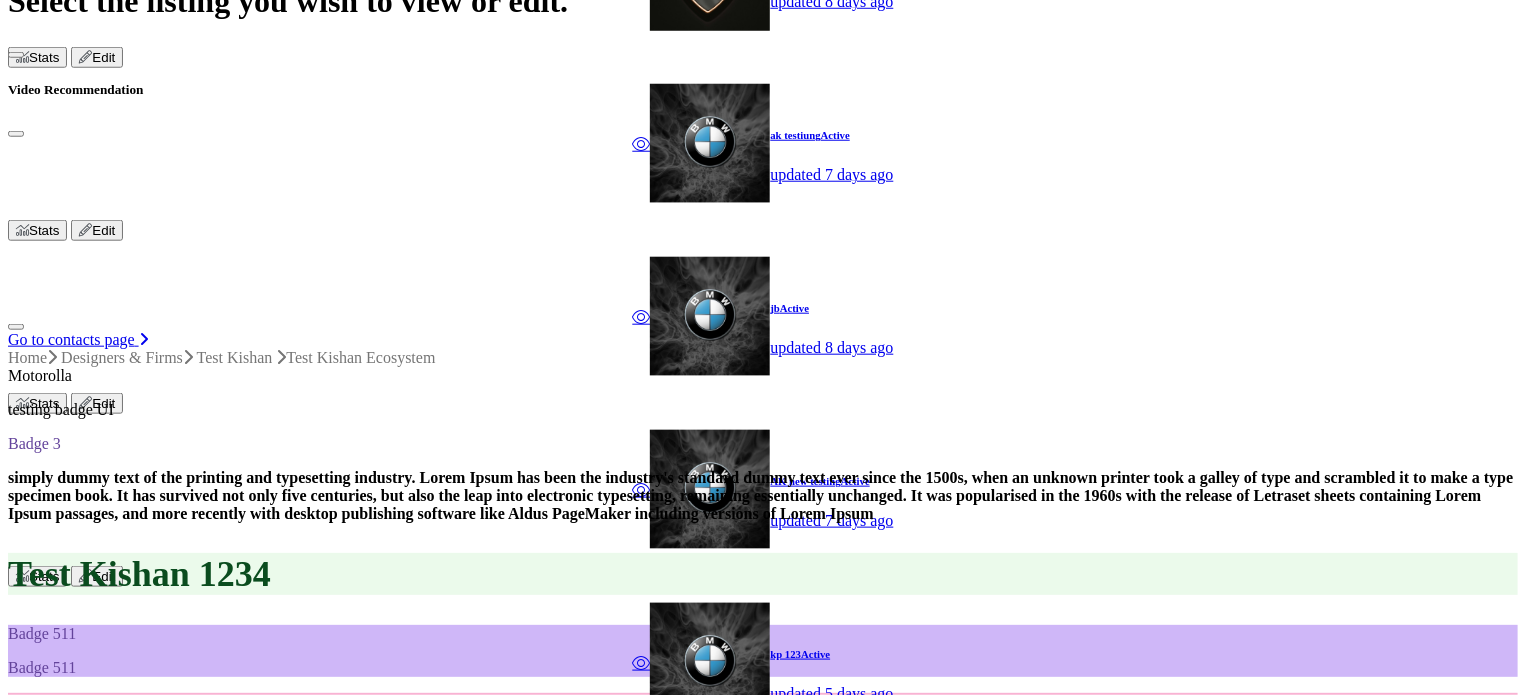 click on "⟲" at bounding box center [20, 52055] 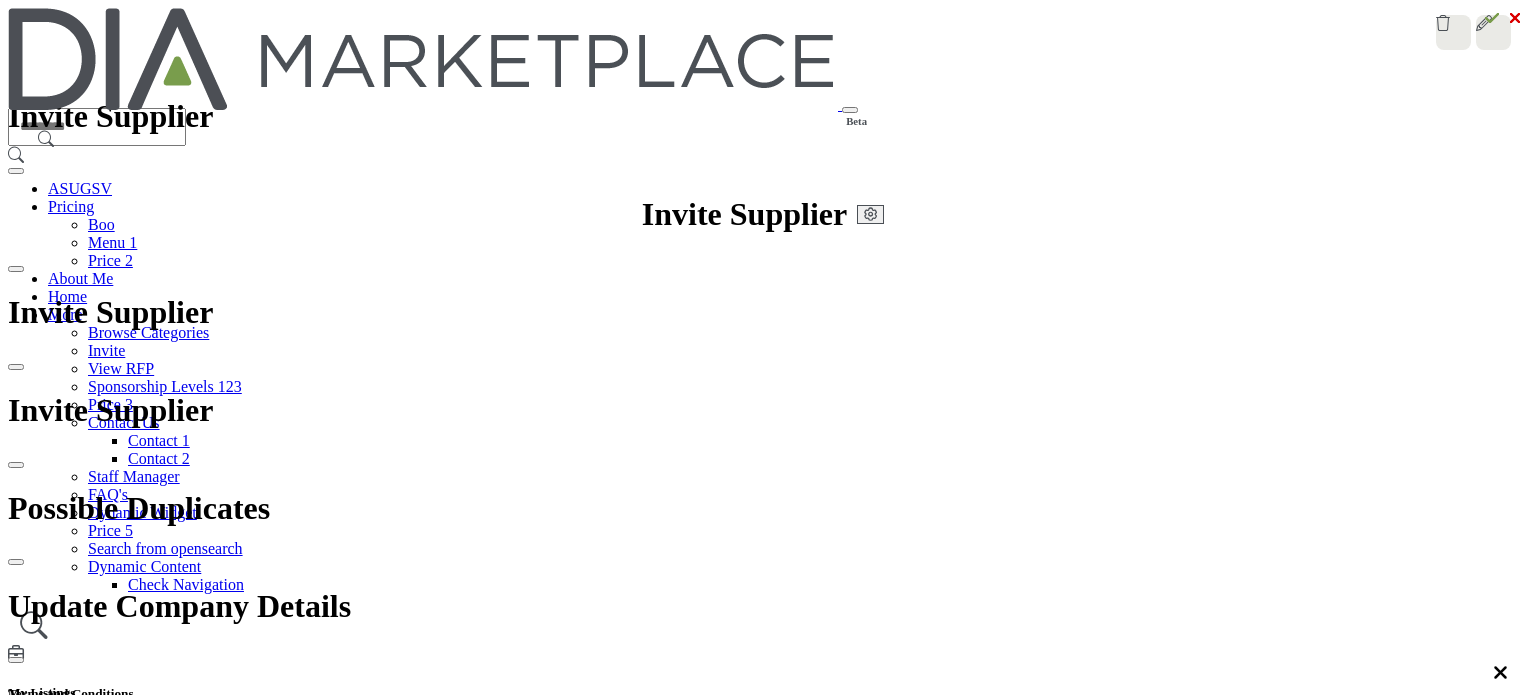 scroll, scrollTop: 0, scrollLeft: 0, axis: both 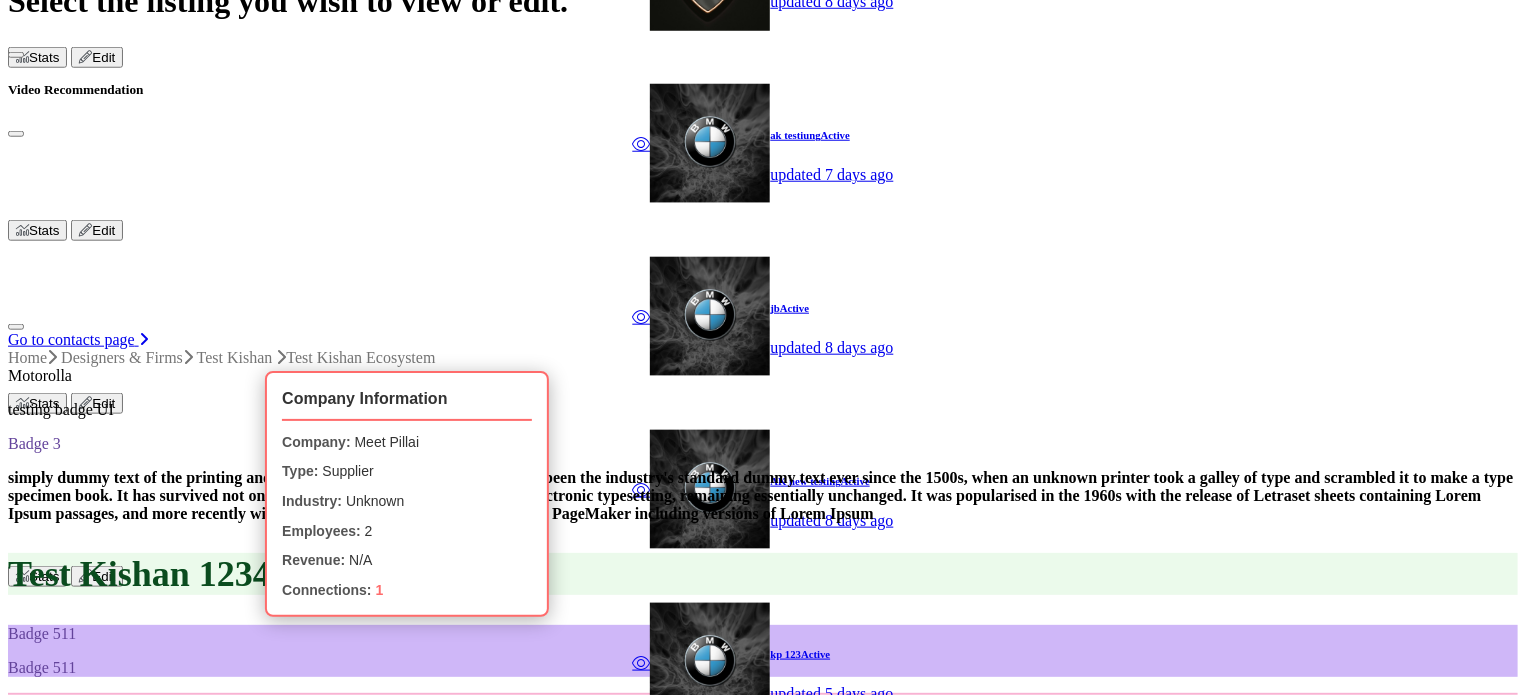 click on "⟲" at bounding box center [20, 52055] 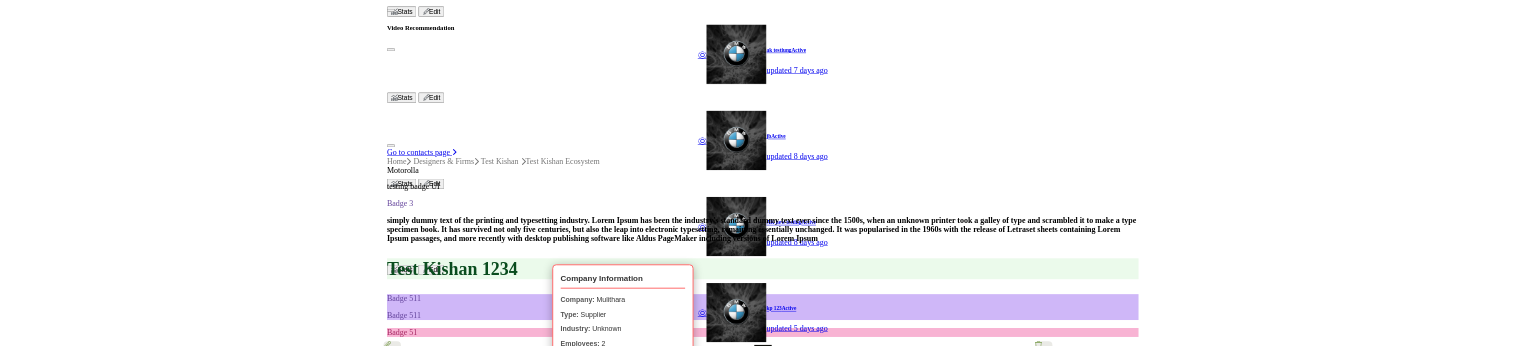 scroll, scrollTop: 900, scrollLeft: 0, axis: vertical 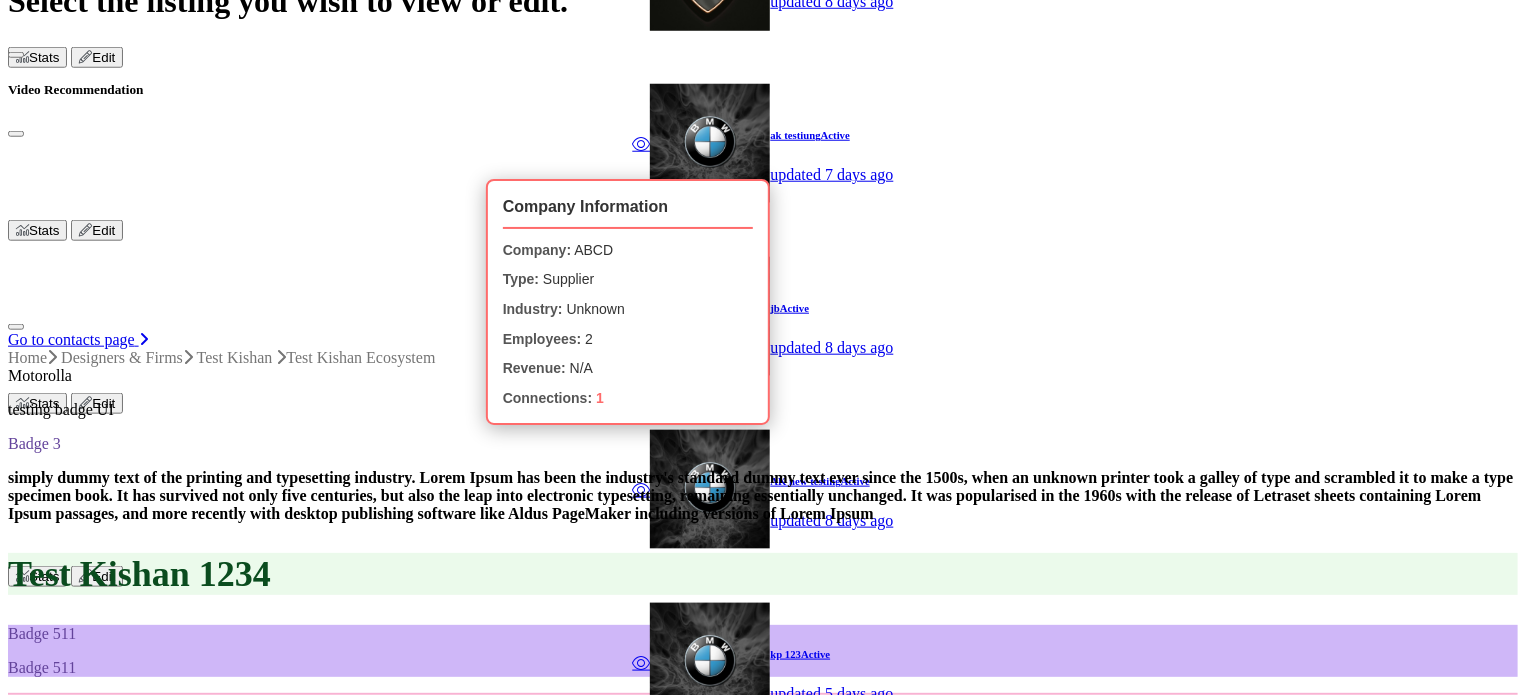 type 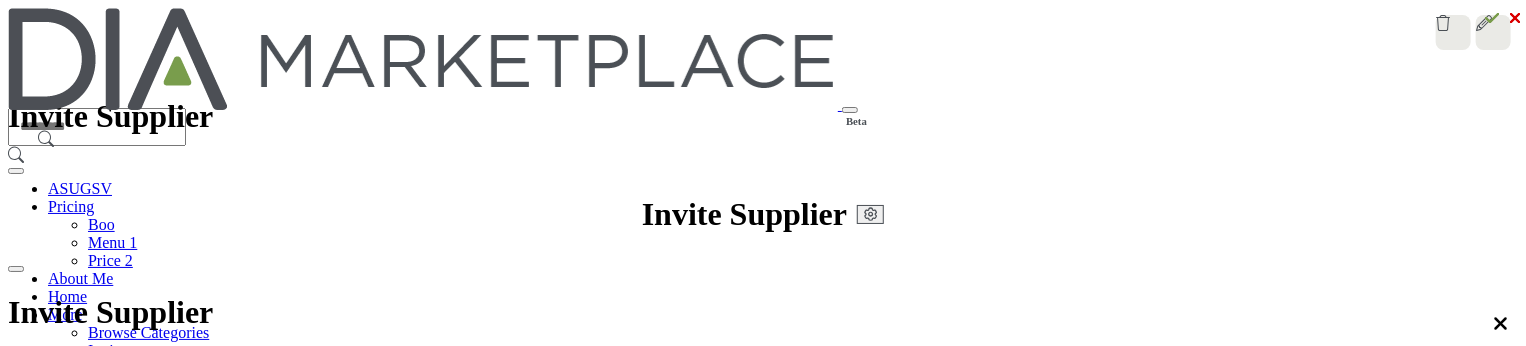 scroll, scrollTop: 900, scrollLeft: 0, axis: vertical 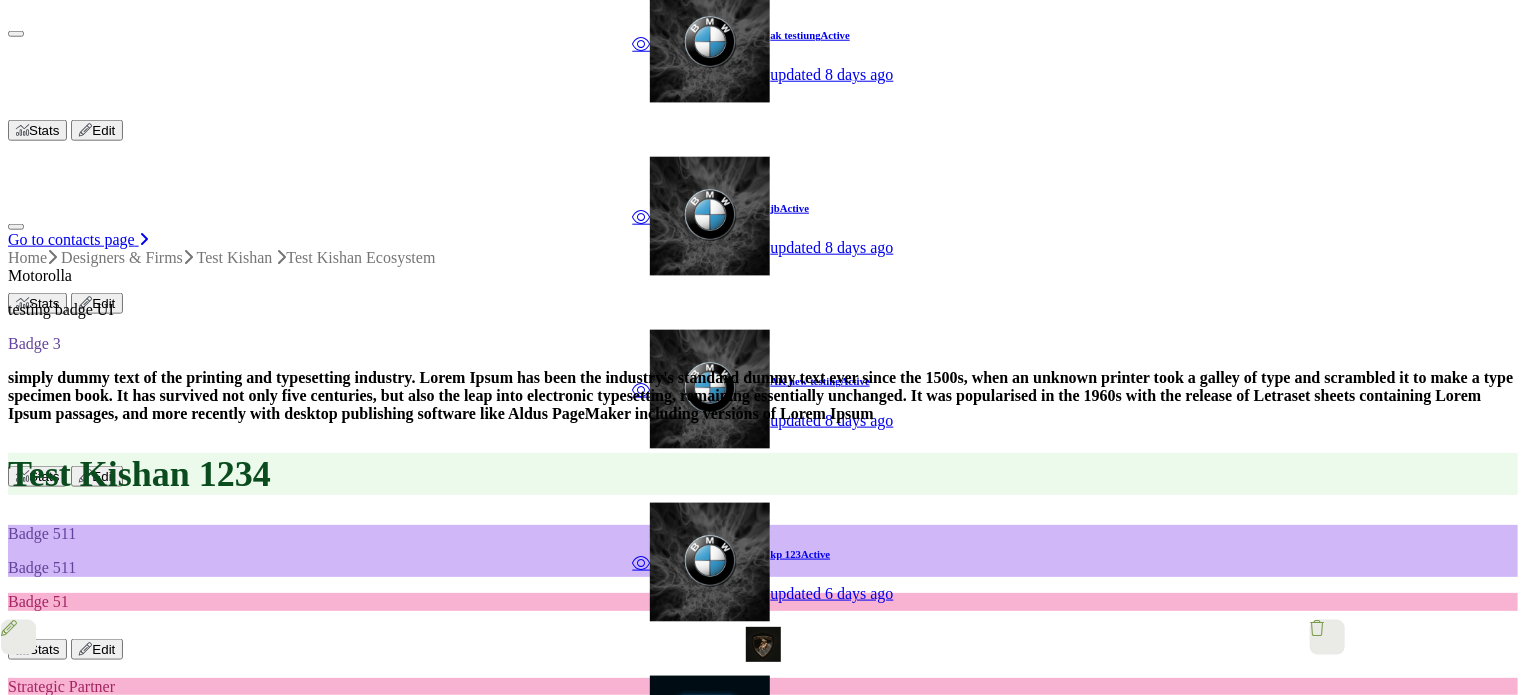 click on "⟲" at bounding box center (20, 51955) 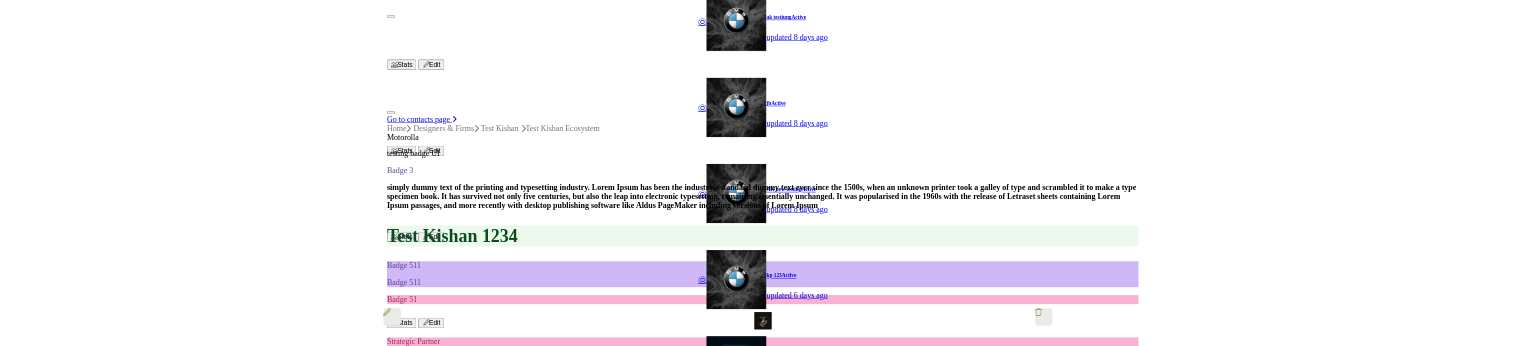 scroll, scrollTop: 900, scrollLeft: 0, axis: vertical 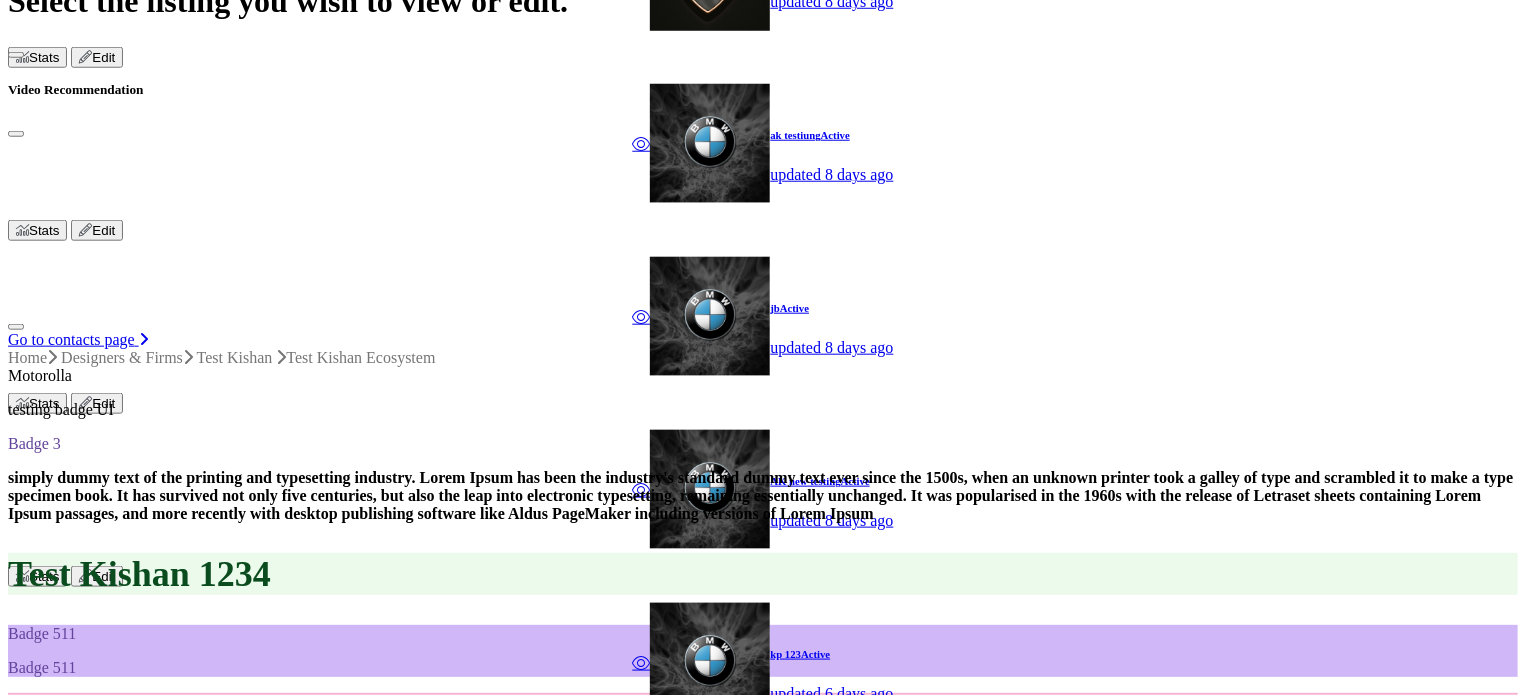 type 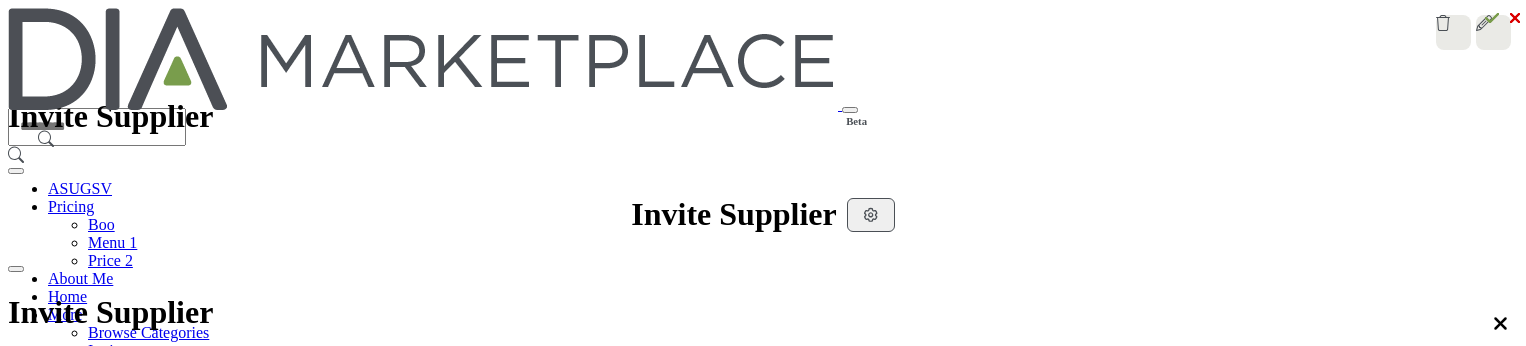 scroll, scrollTop: 900, scrollLeft: 0, axis: vertical 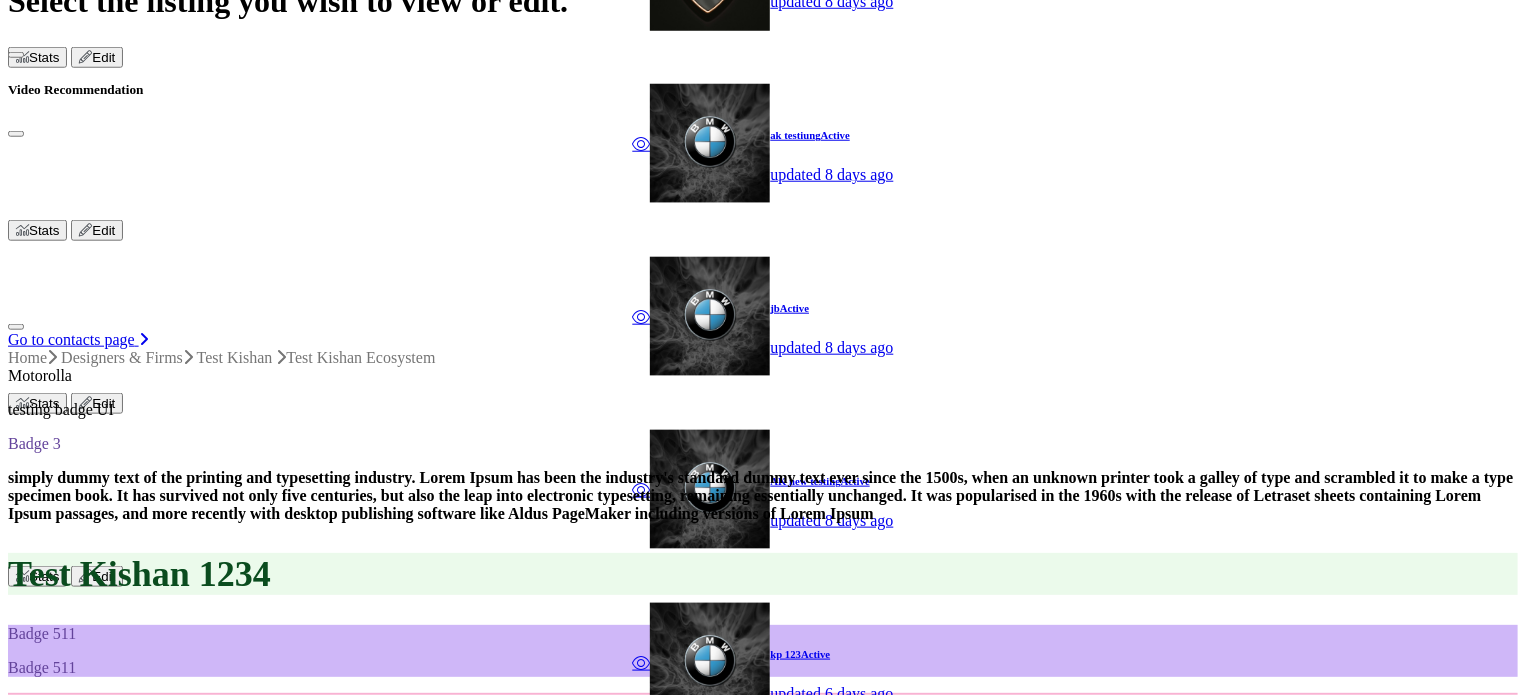 click on "⟲" at bounding box center [20, 52055] 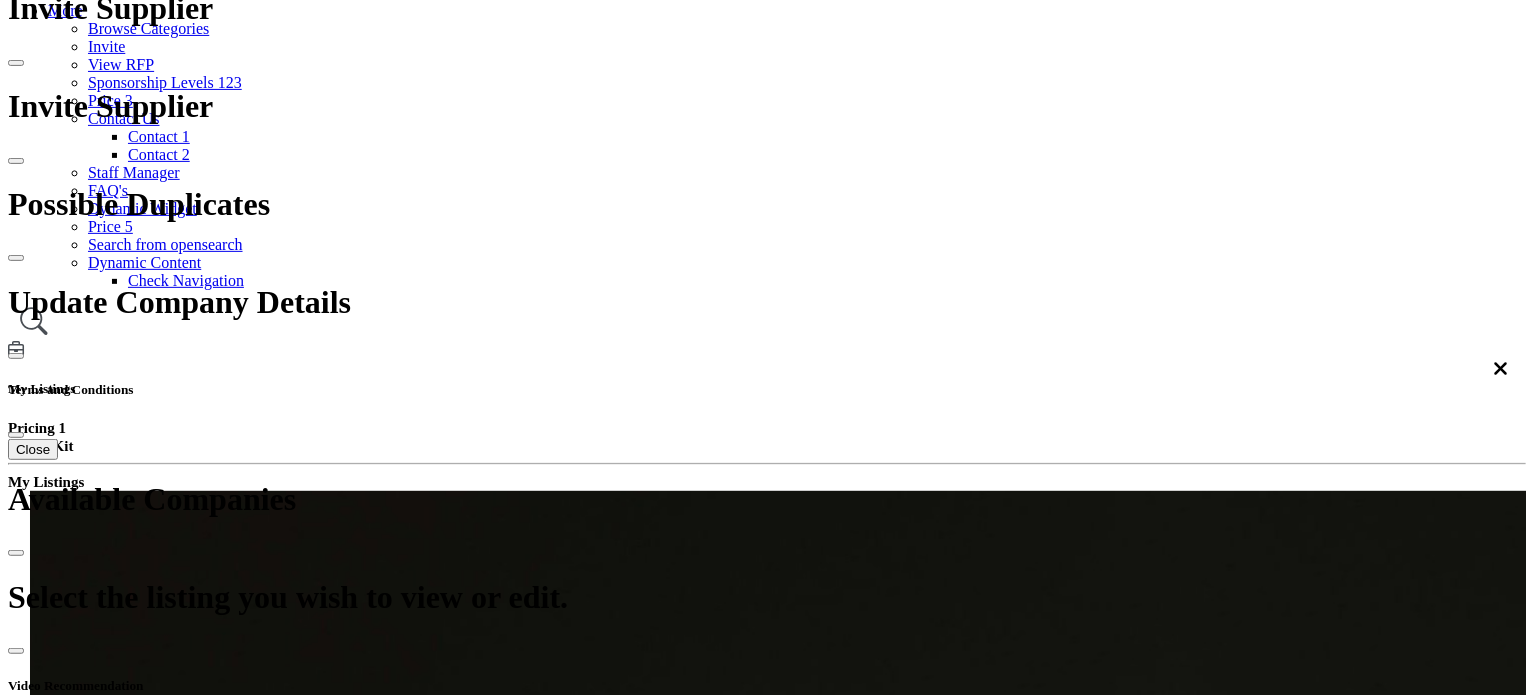 scroll, scrollTop: 400, scrollLeft: 0, axis: vertical 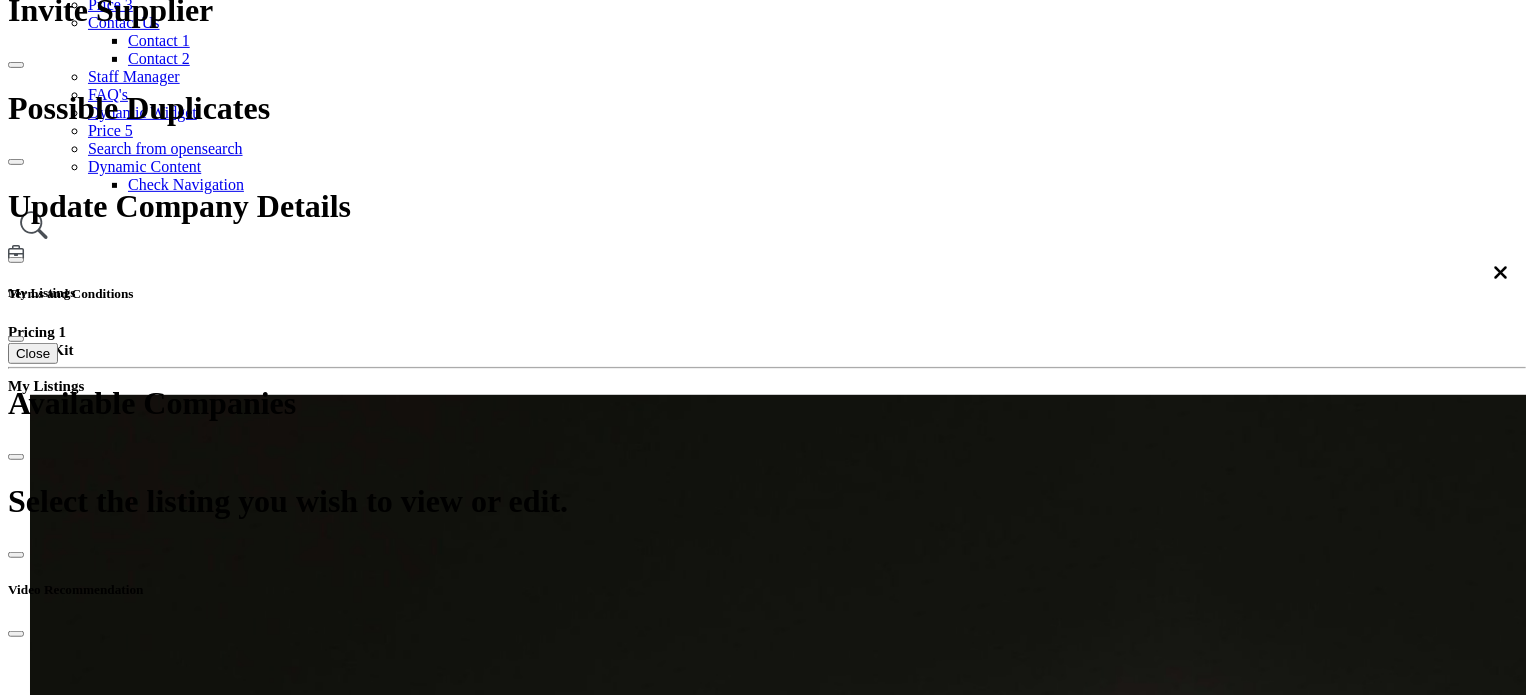click on "Ecosystem" at bounding box center (733, 2112) 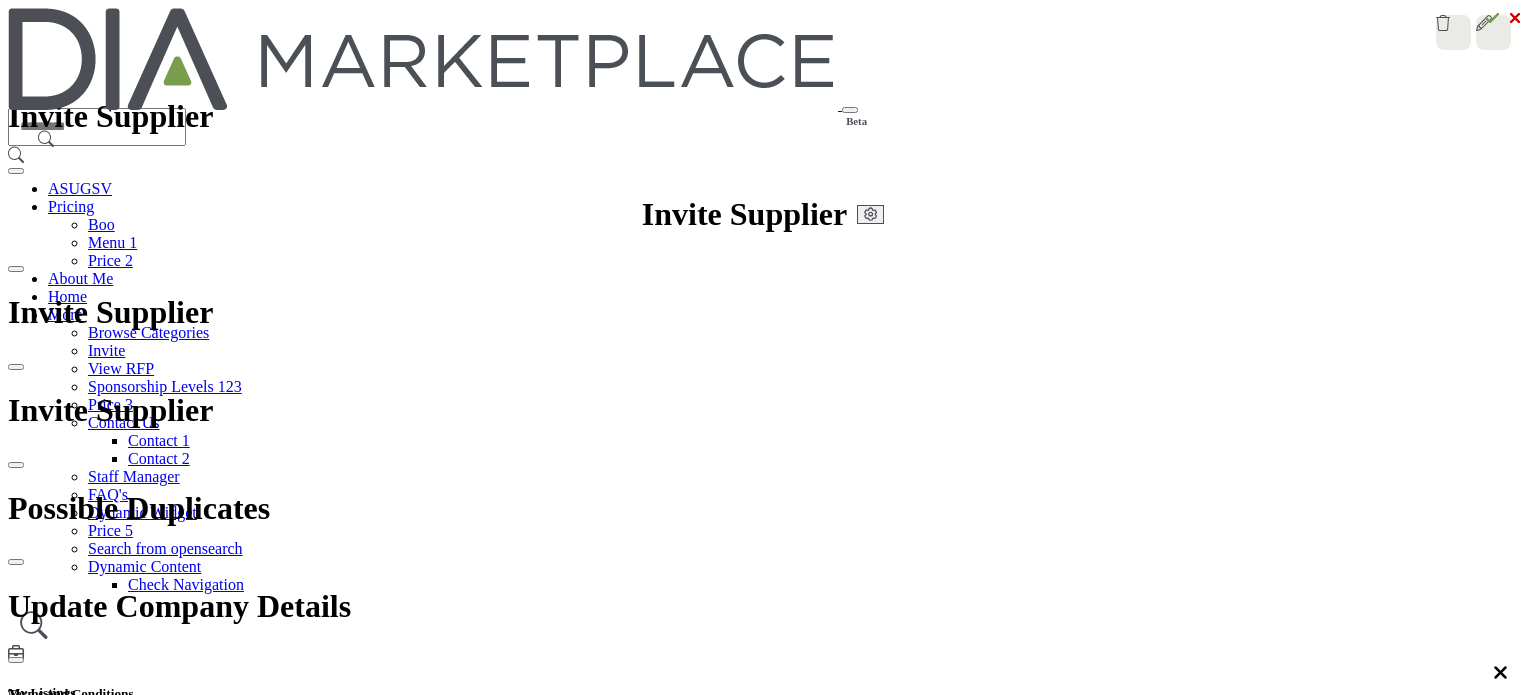 scroll, scrollTop: 0, scrollLeft: 0, axis: both 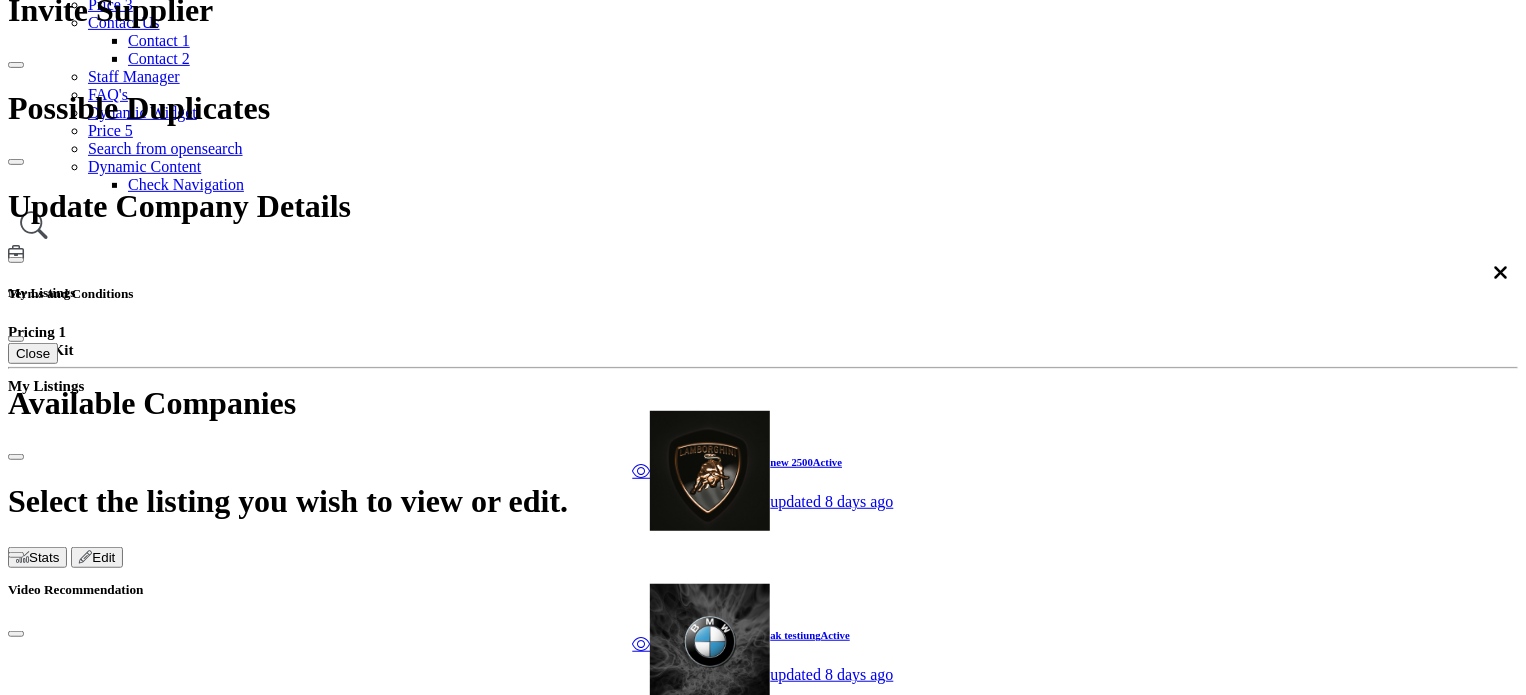 click on "My Badges 19122024
Test Image Badge 2
sd
0
badge cibr" at bounding box center [763, 30527] 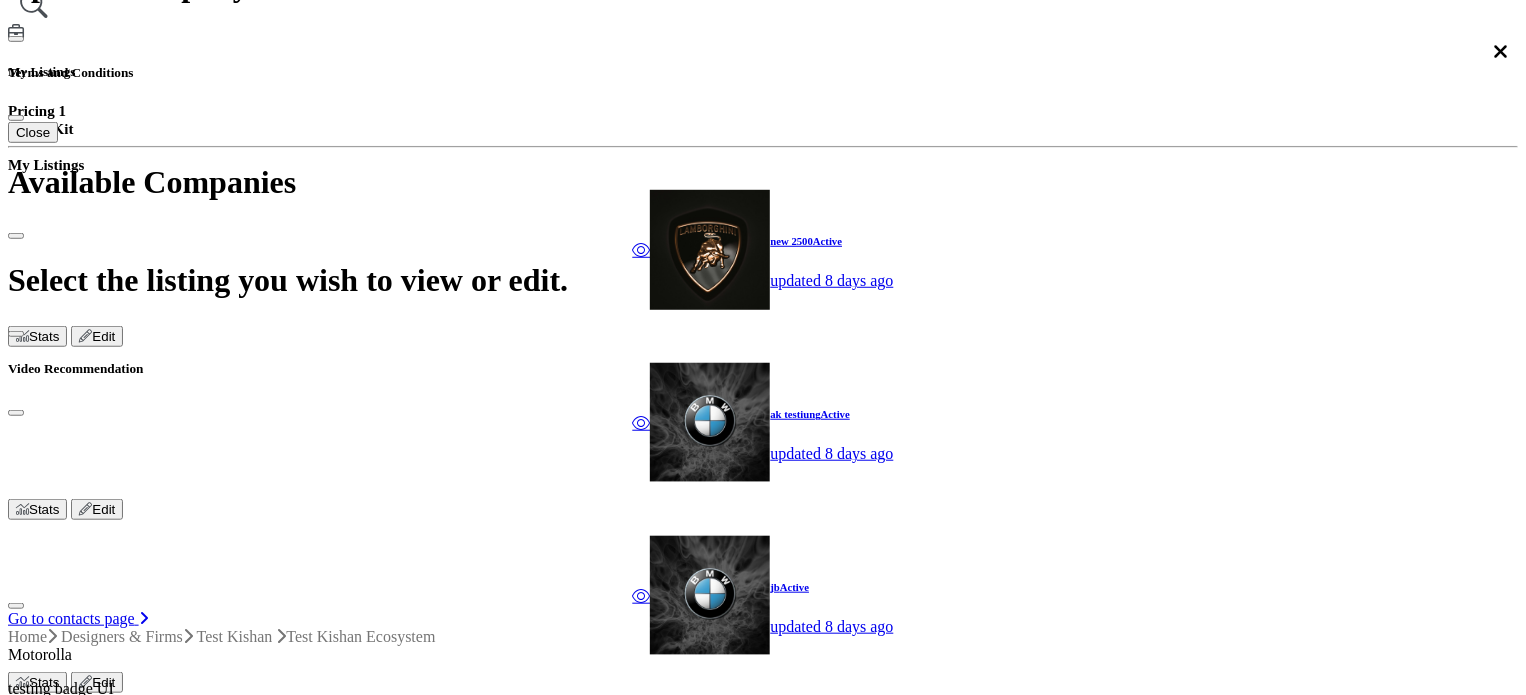 scroll, scrollTop: 600, scrollLeft: 0, axis: vertical 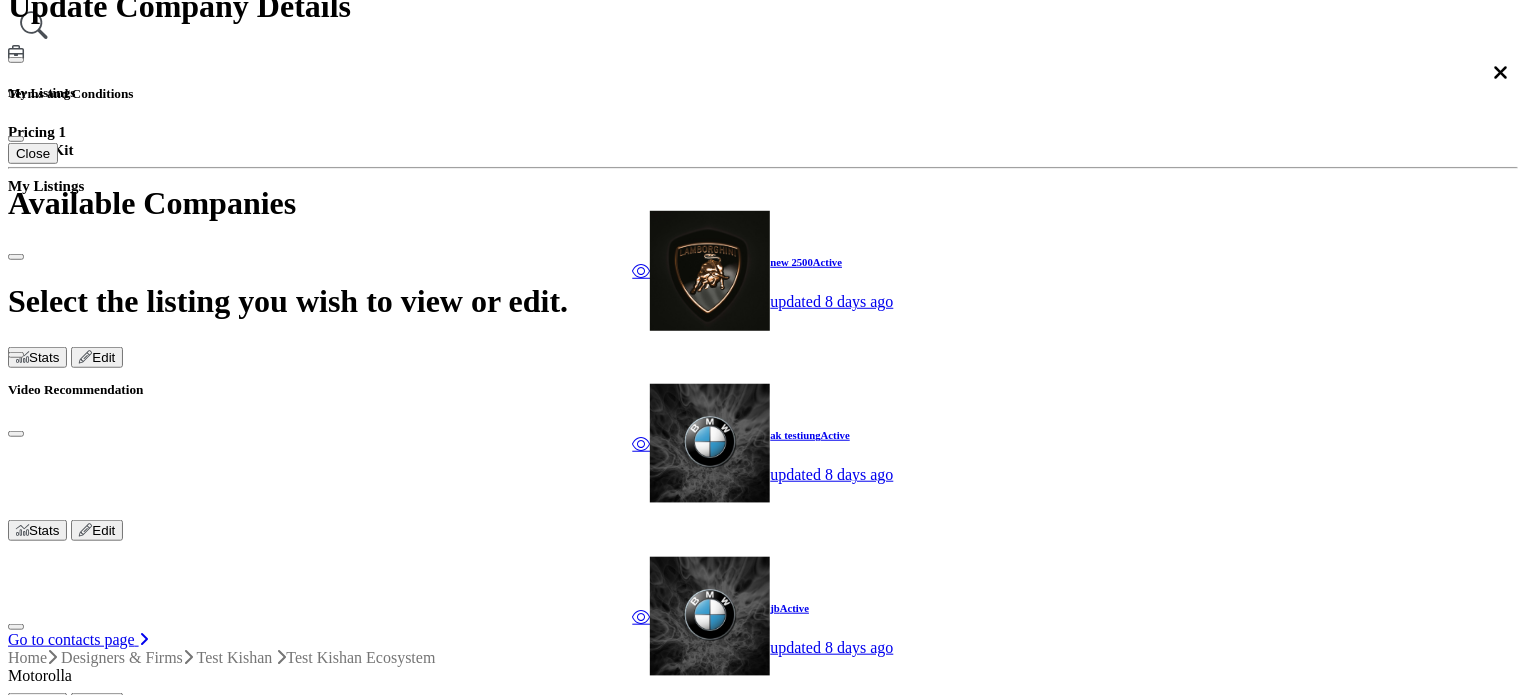 click on "Network Map" at bounding box center (95, 52197) 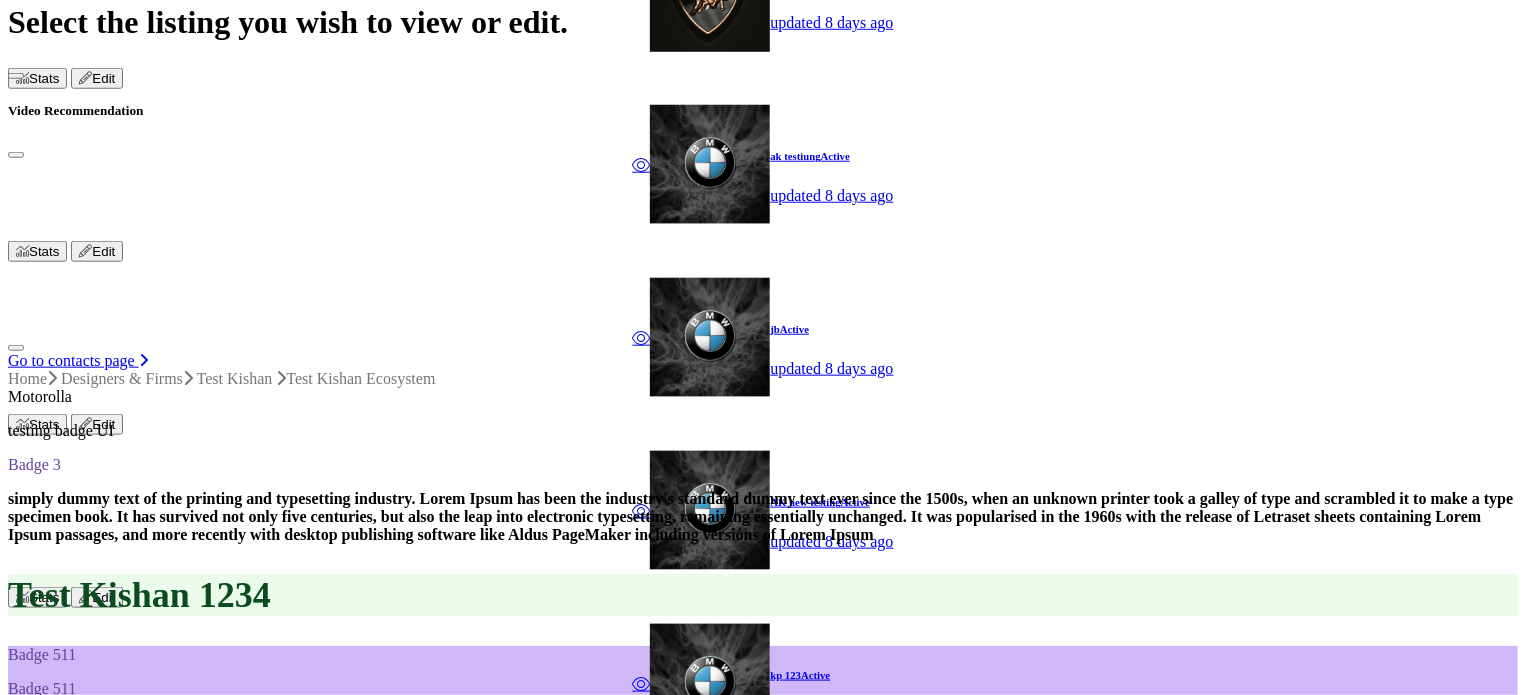 scroll, scrollTop: 900, scrollLeft: 0, axis: vertical 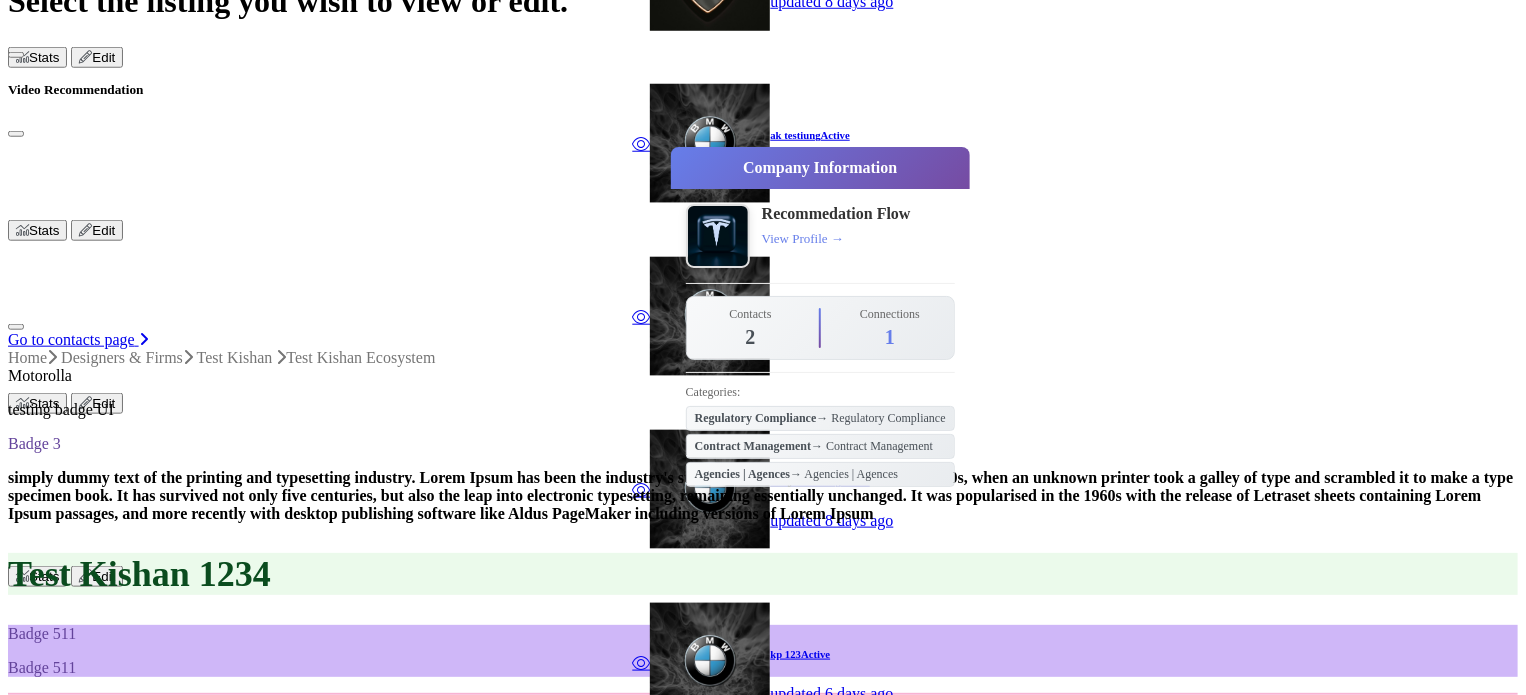 type 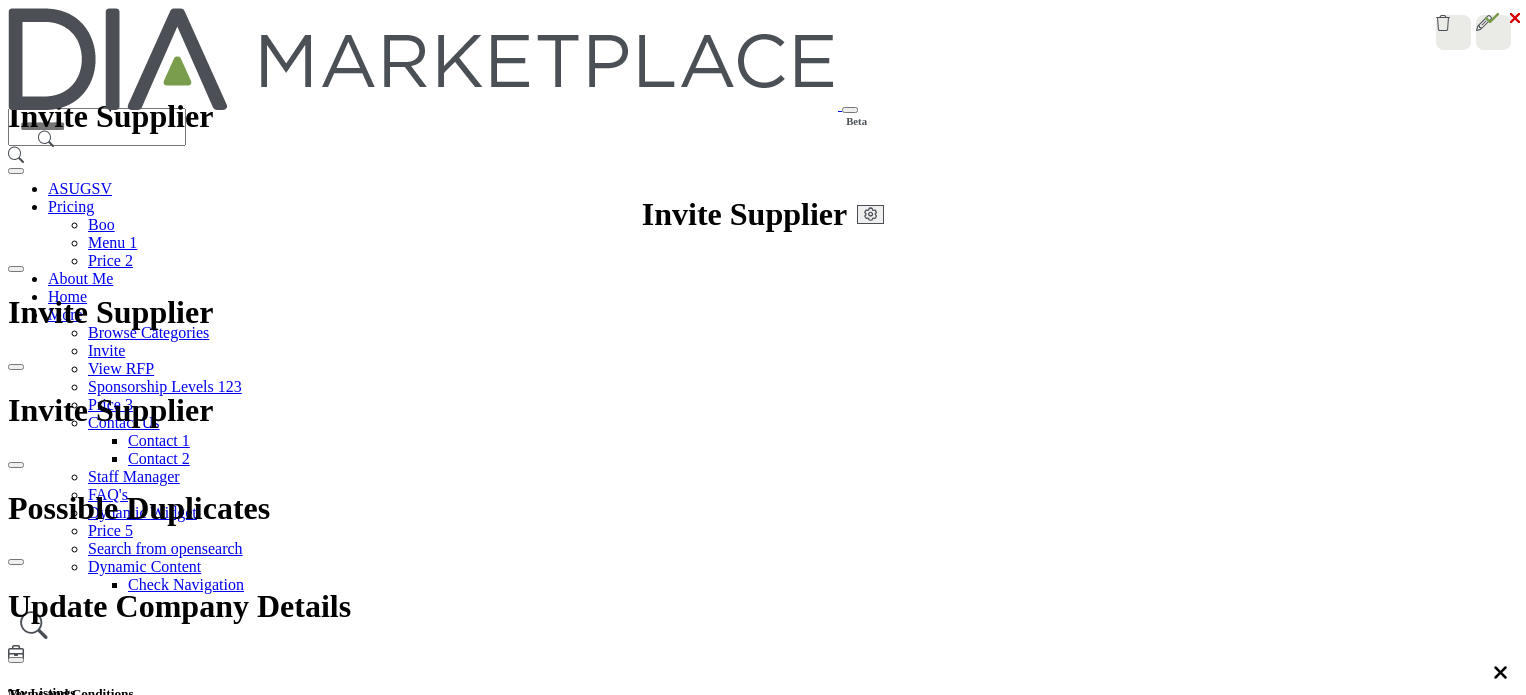 scroll, scrollTop: 0, scrollLeft: 0, axis: both 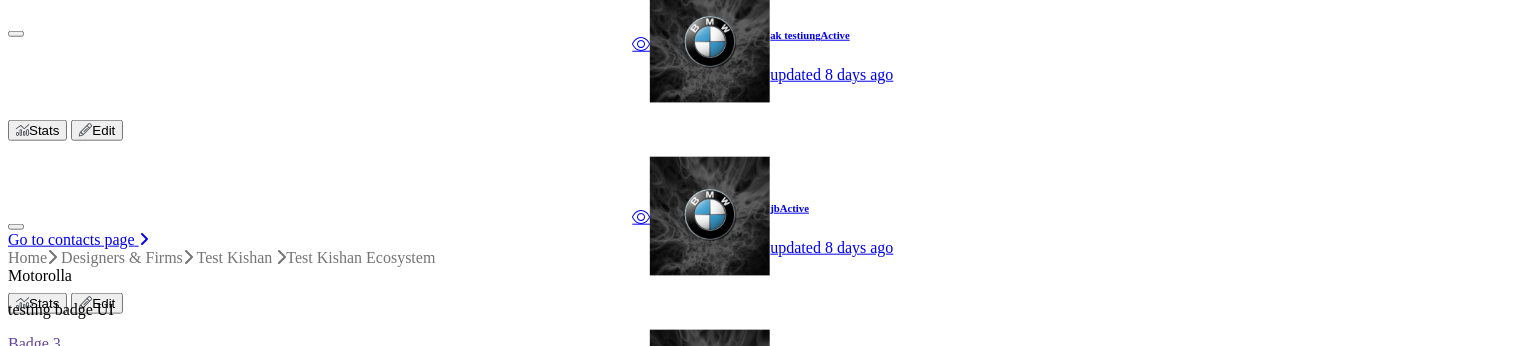 click on "My Badges 19122024
Test Image Badge 2
sd
0
badge cibr" at bounding box center [763, 32191] 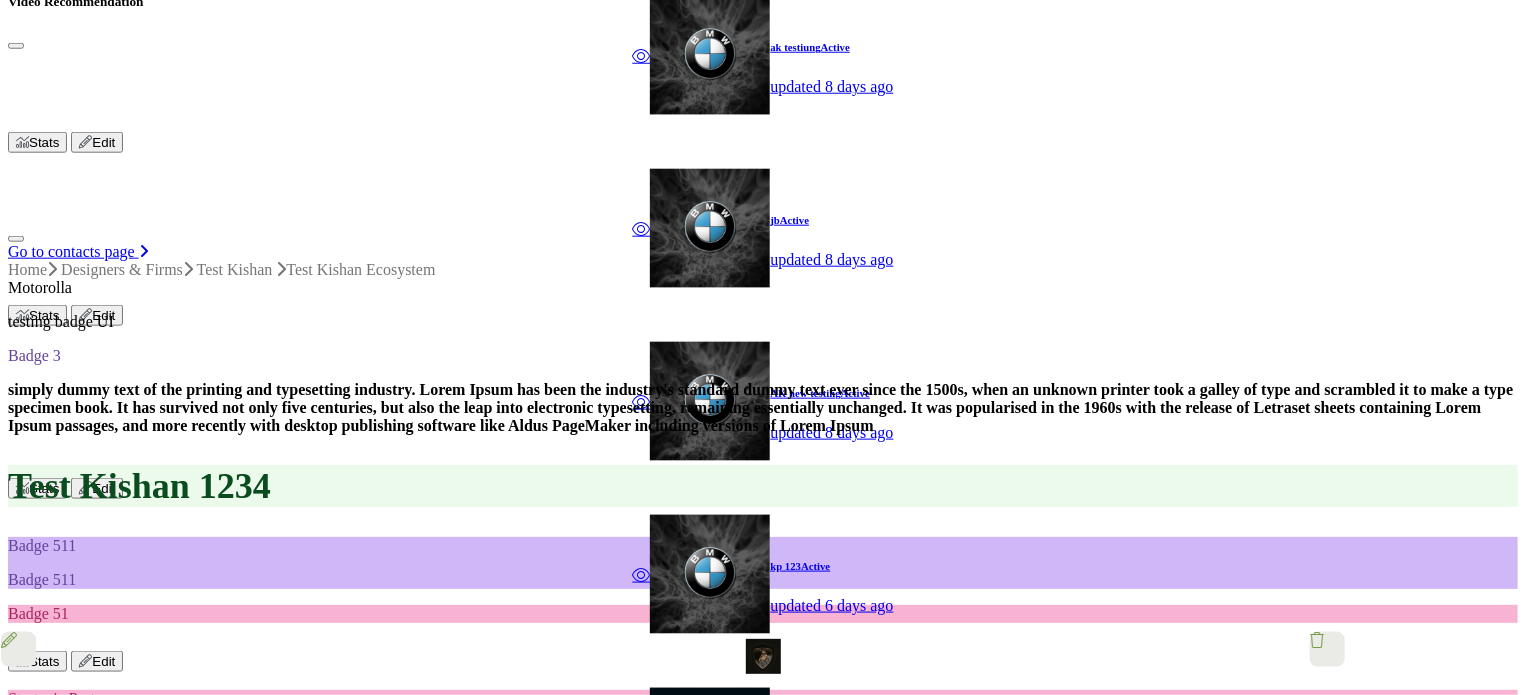 scroll, scrollTop: 968, scrollLeft: 0, axis: vertical 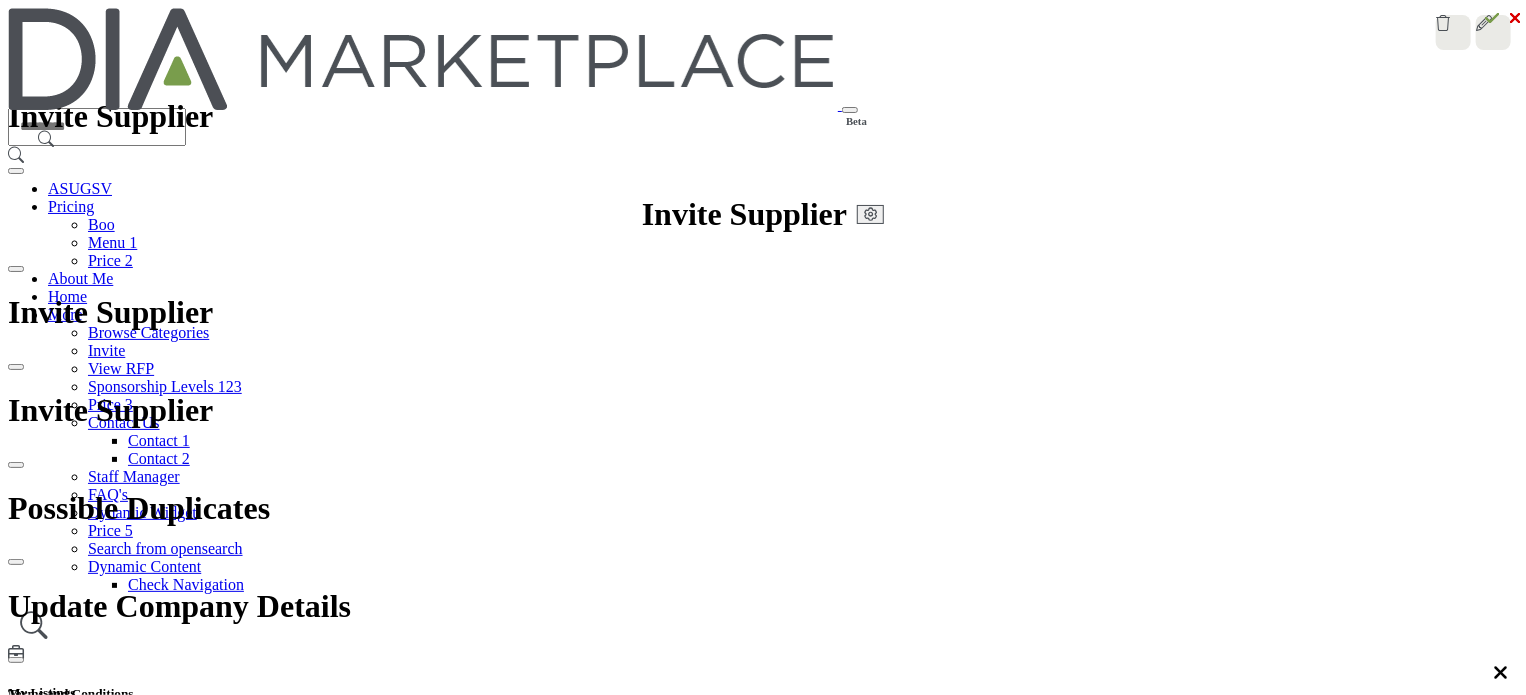 click on "Ecosystem" at bounding box center [733, 2512] 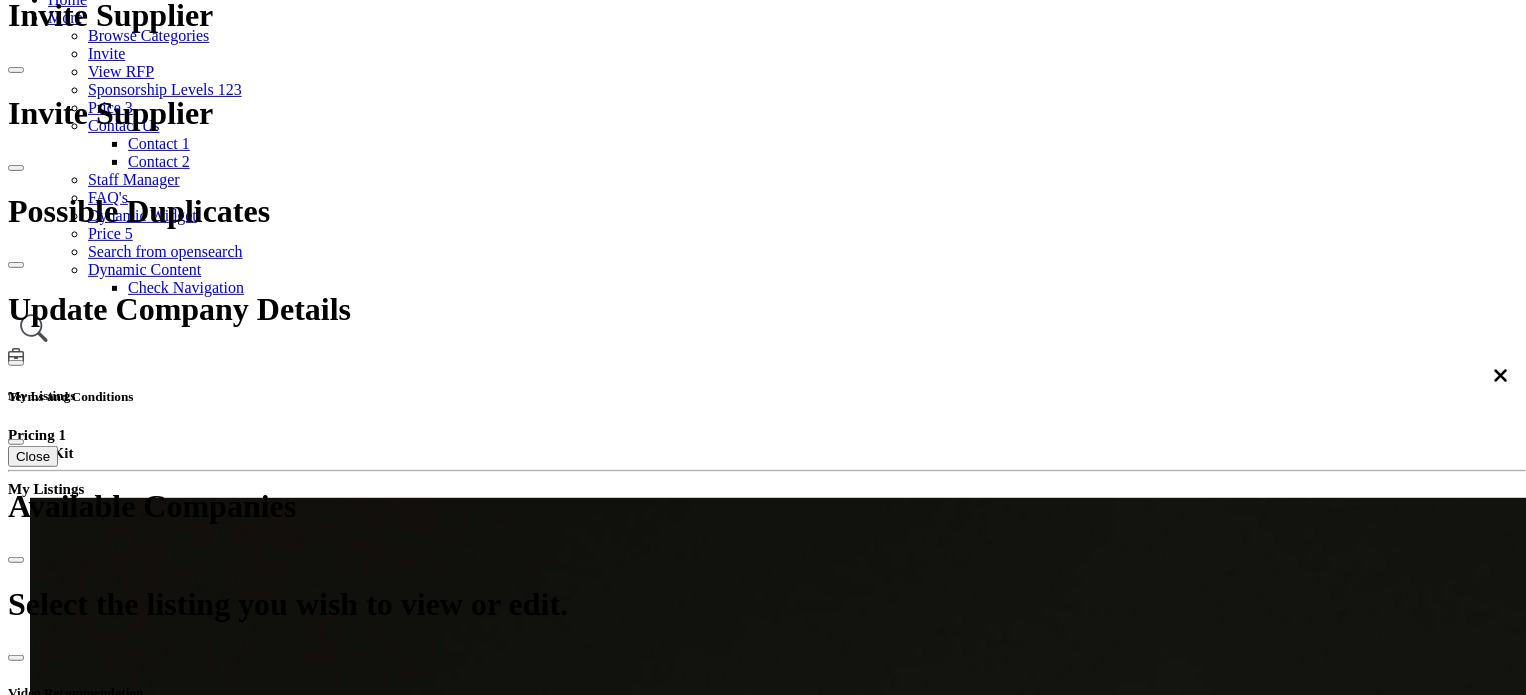 scroll, scrollTop: 300, scrollLeft: 0, axis: vertical 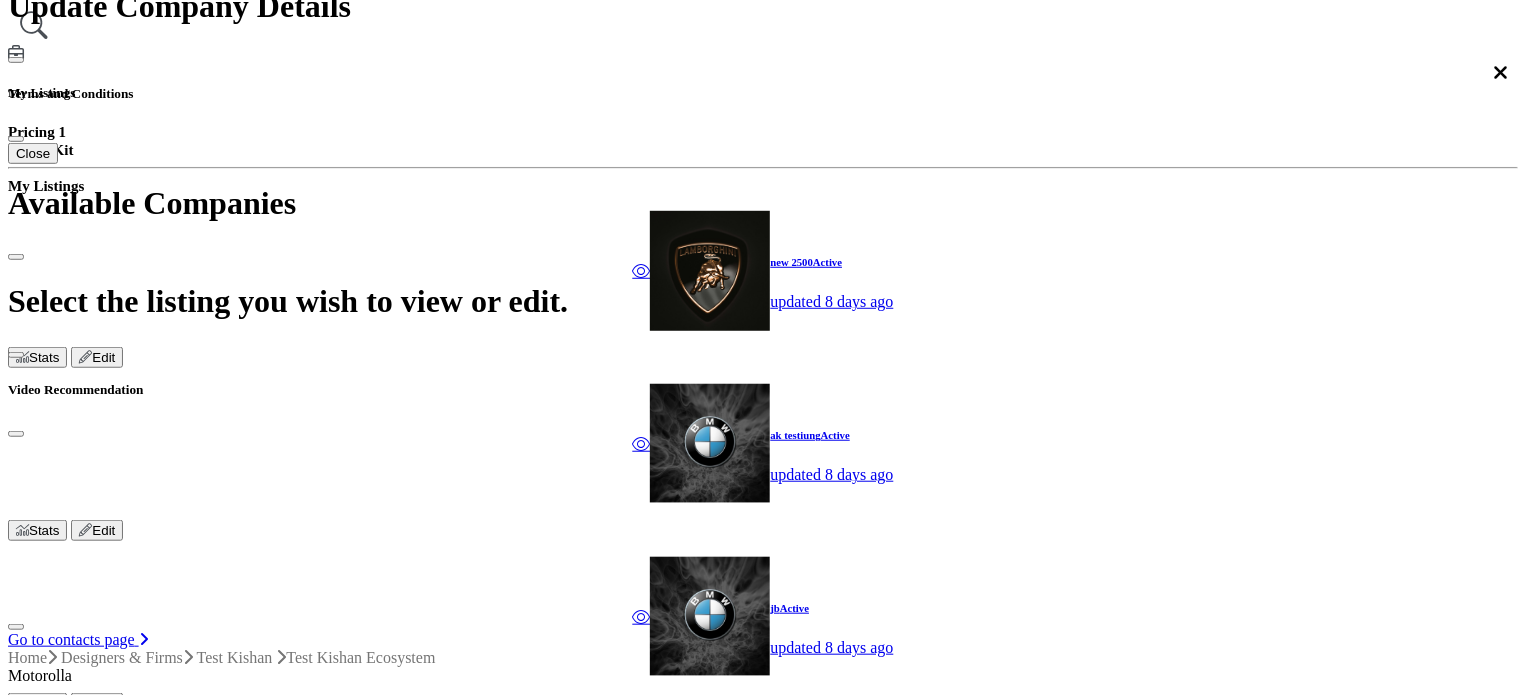 click on "Network Map" at bounding box center (95, 52197) 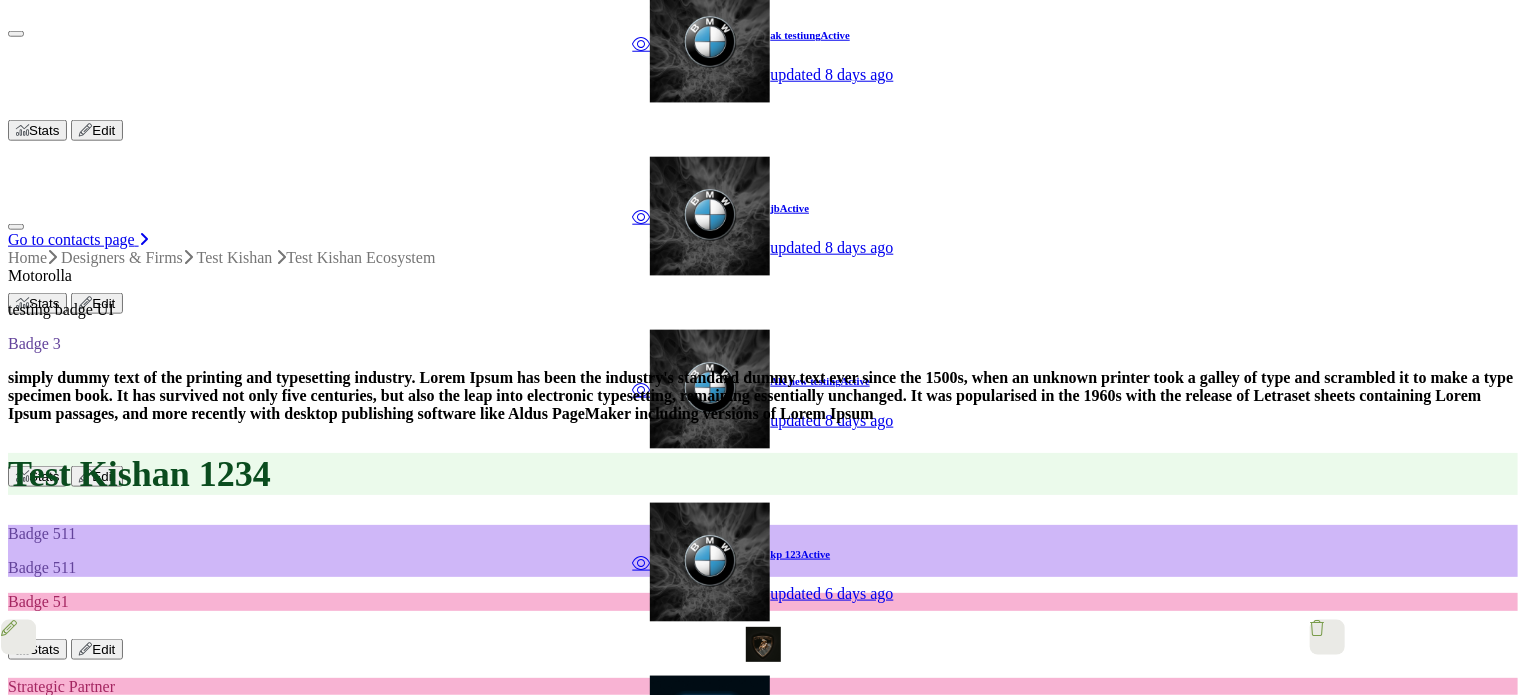scroll, scrollTop: 900, scrollLeft: 0, axis: vertical 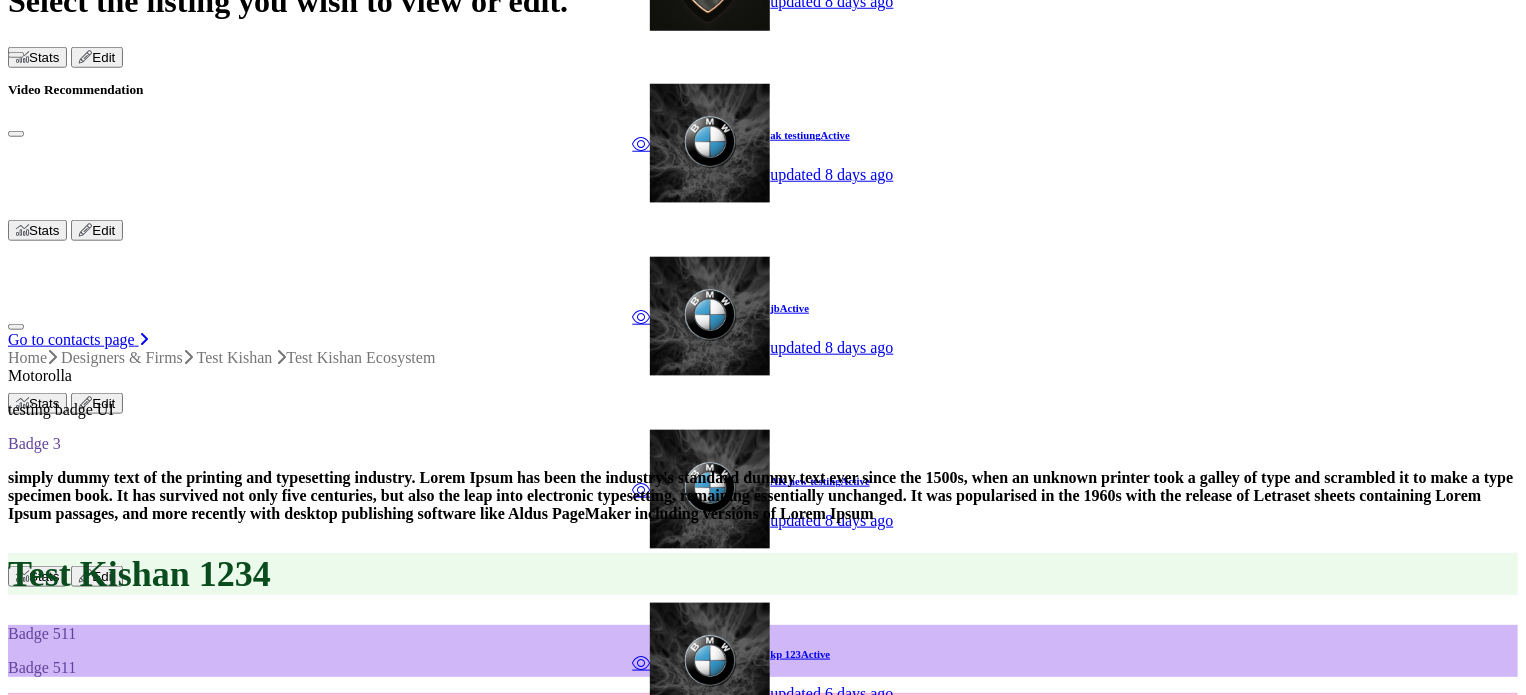 drag, startPoint x: 836, startPoint y: 126, endPoint x: 625, endPoint y: 102, distance: 212.36055 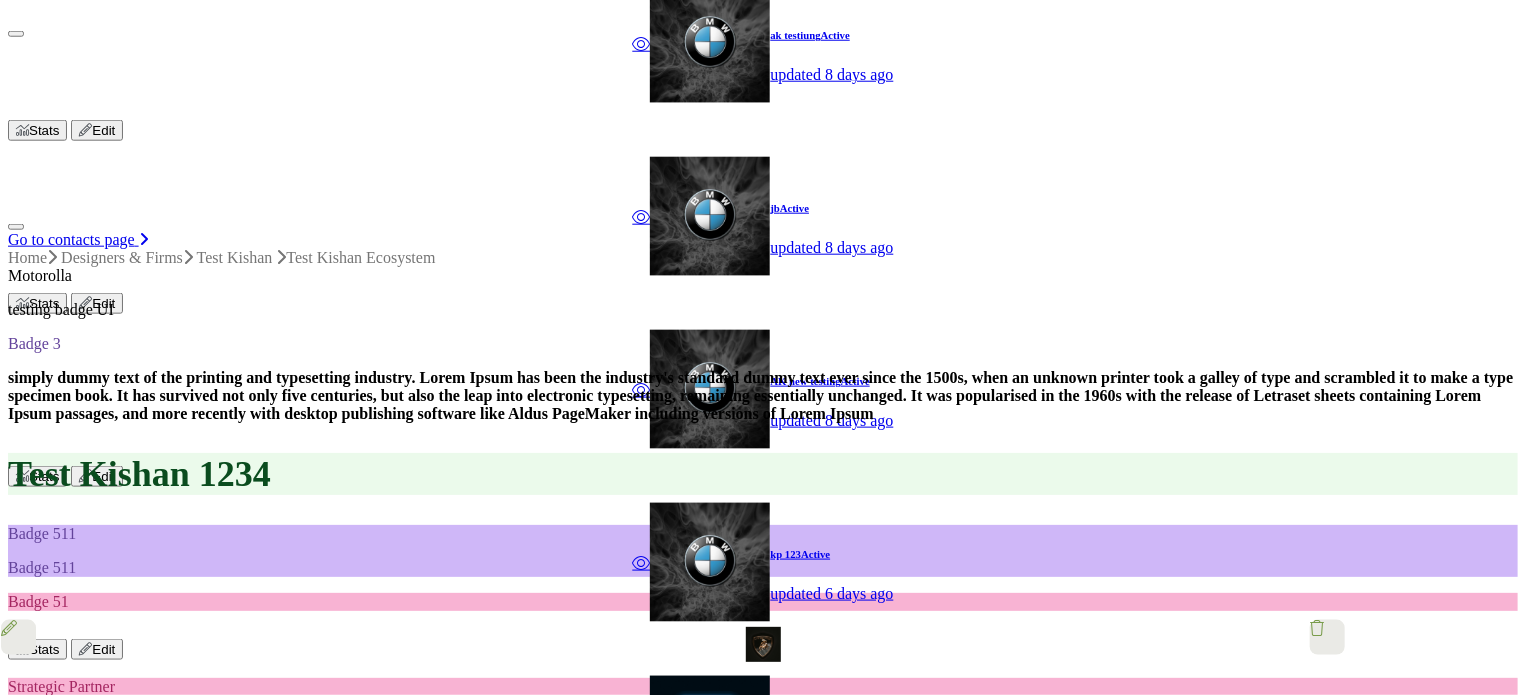 scroll, scrollTop: 900, scrollLeft: 0, axis: vertical 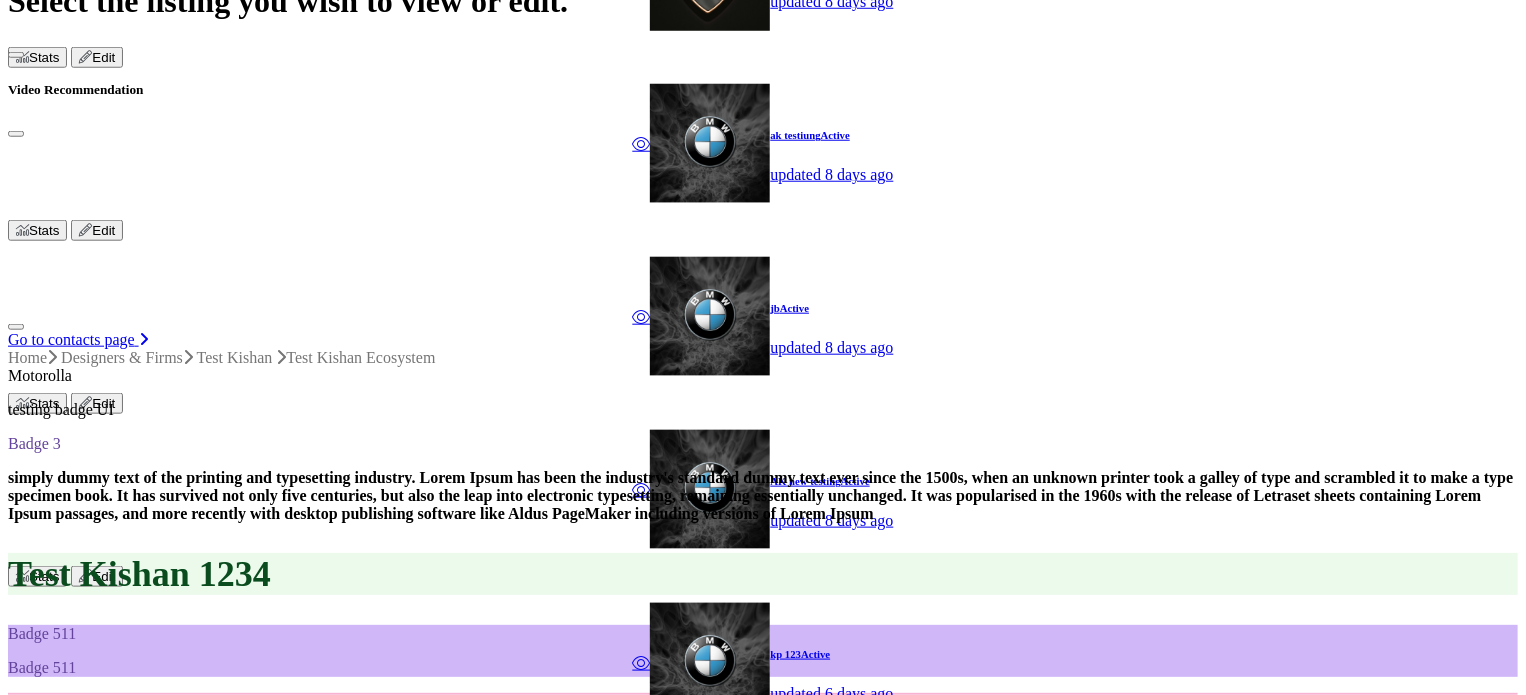 click on "+" at bounding box center [48, 72360] 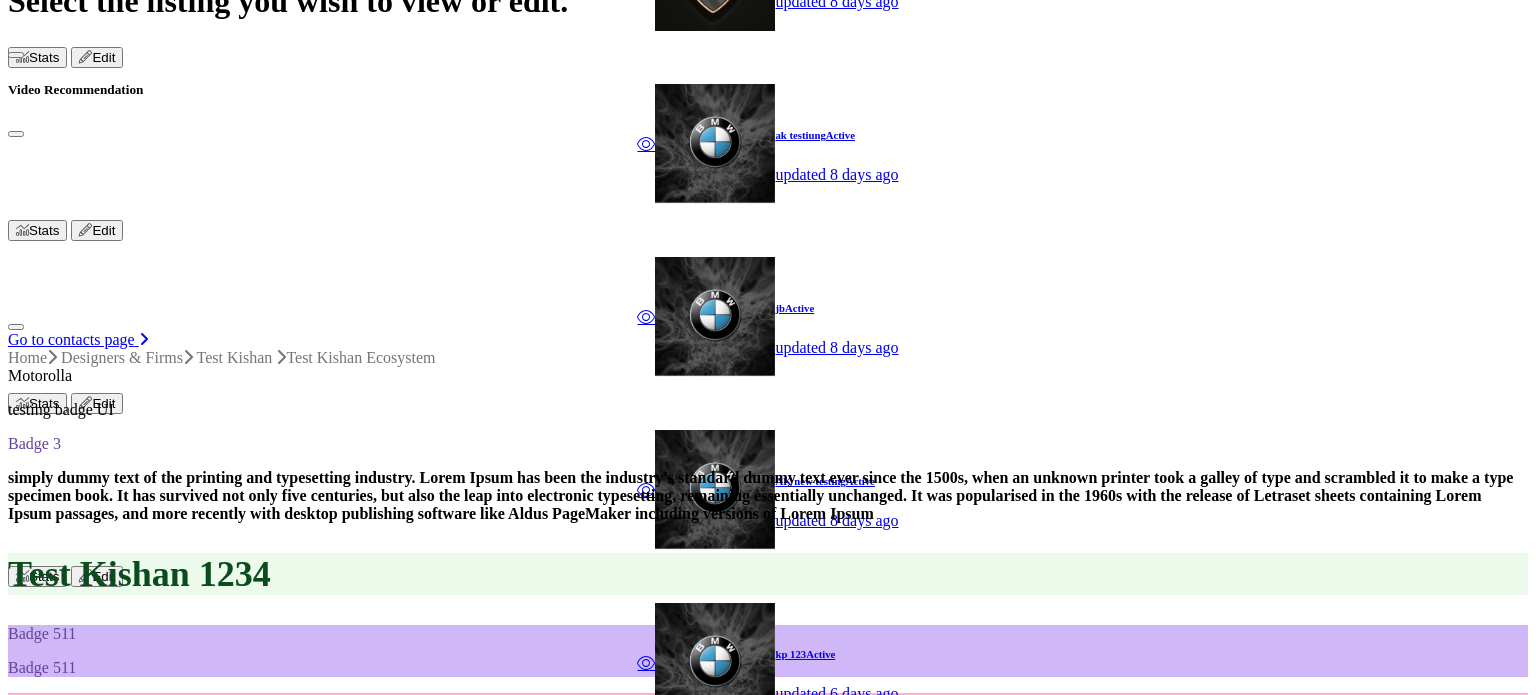 click on "🗗" at bounding box center (106, 72360) 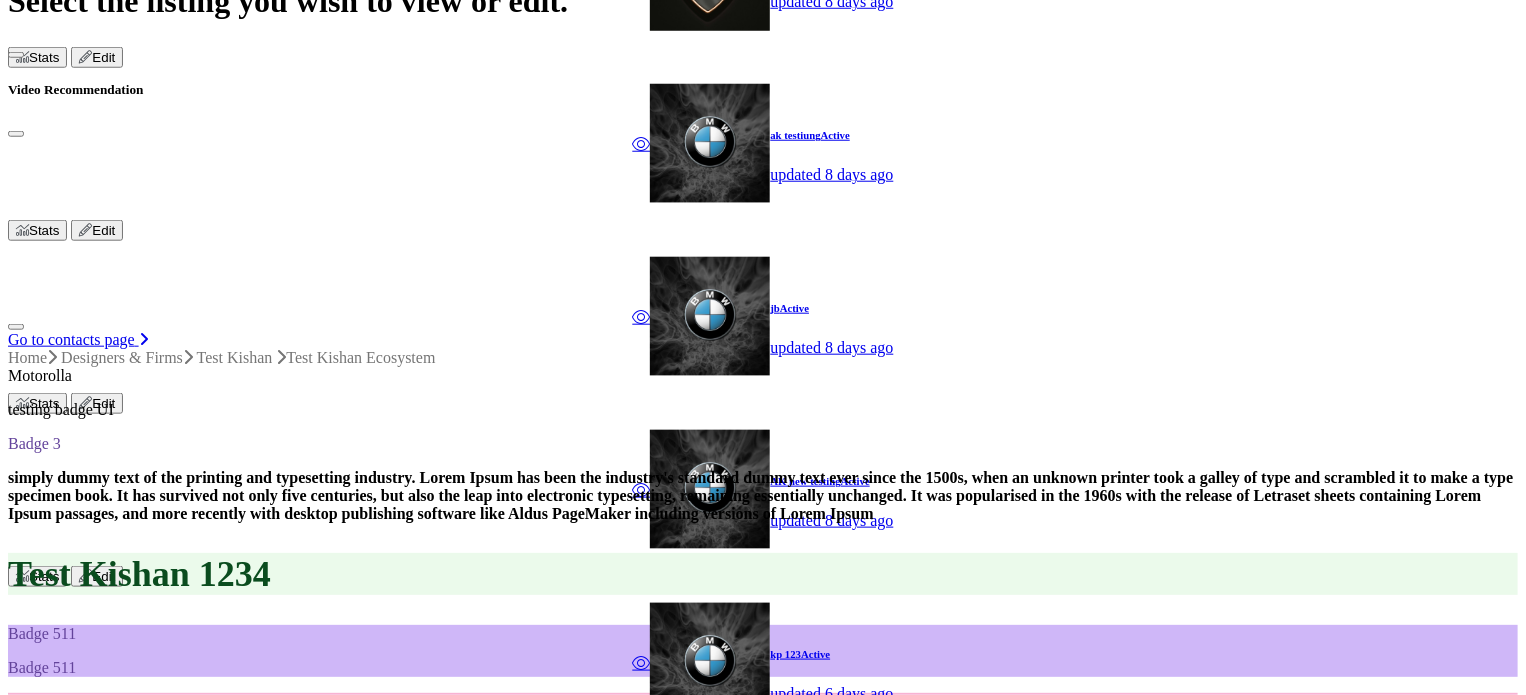 click on "⟲" at bounding box center [20, 72360] 